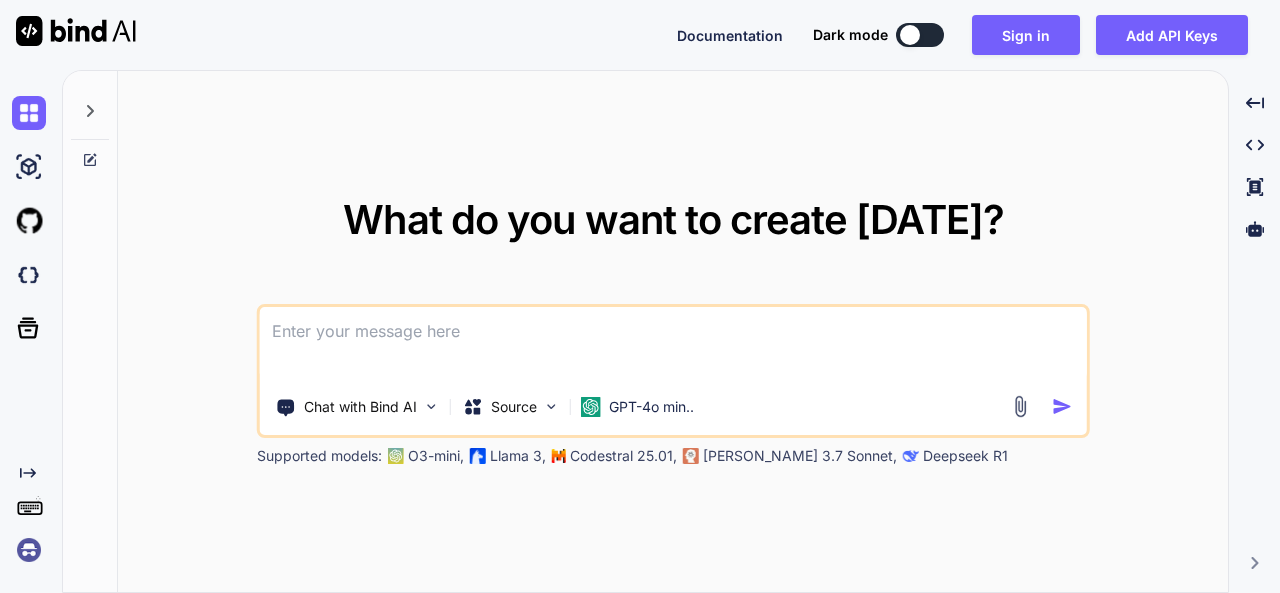 scroll, scrollTop: 0, scrollLeft: 0, axis: both 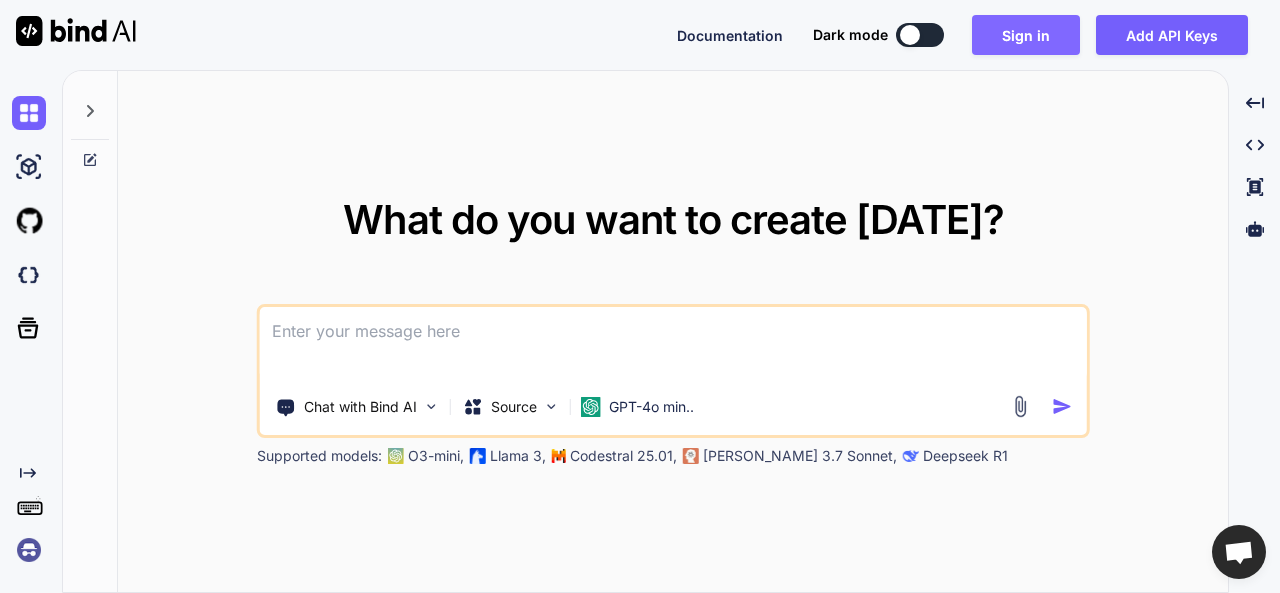click on "Sign in" at bounding box center [1026, 35] 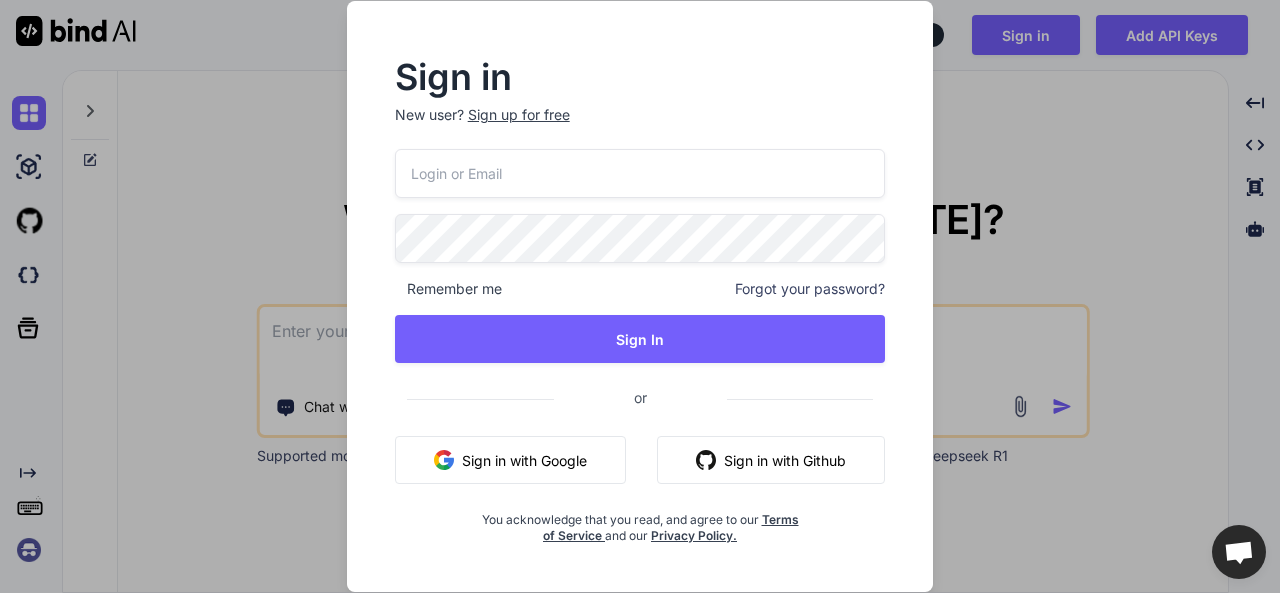 click at bounding box center (640, 173) 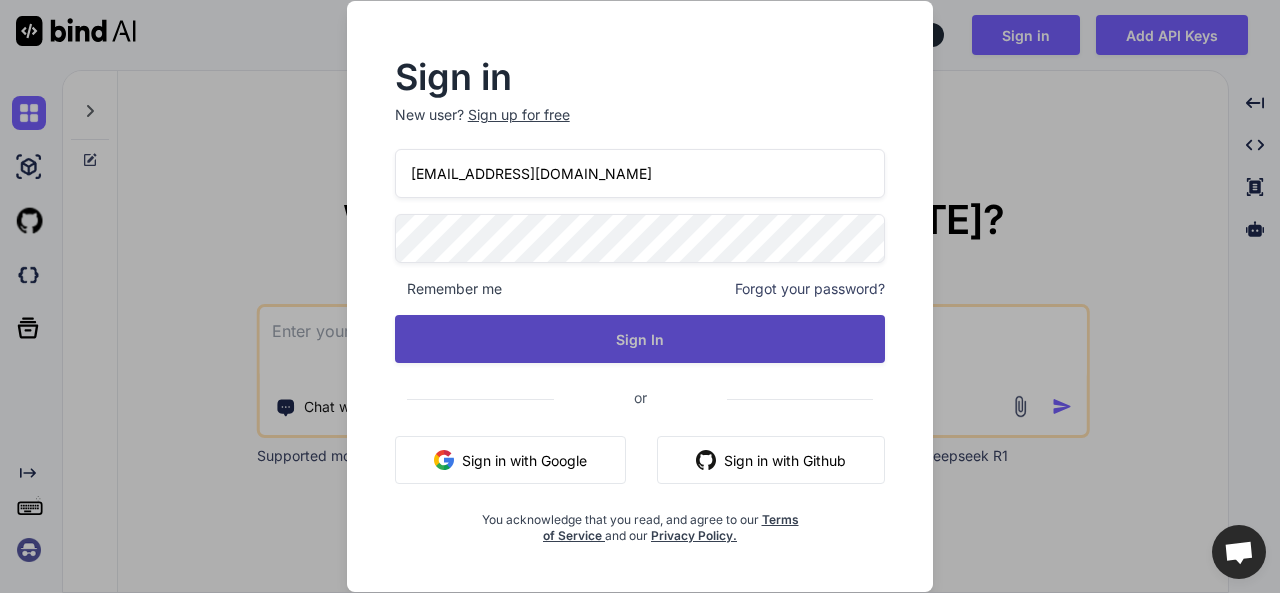 click on "Sign In" at bounding box center [640, 339] 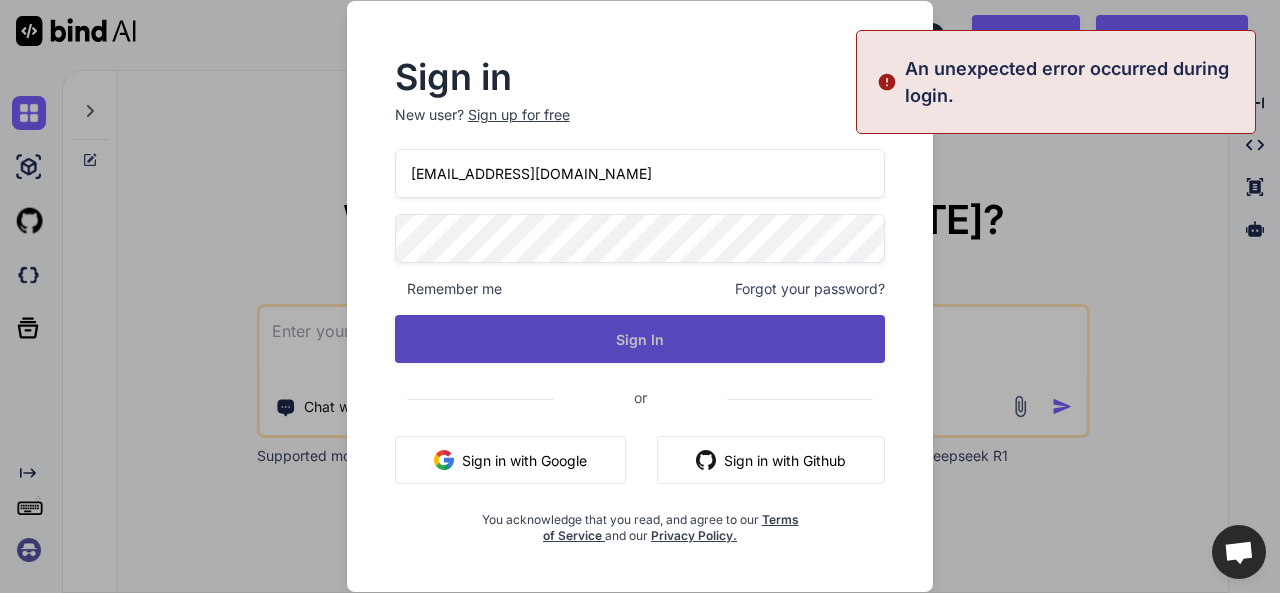 click on "Sign In" at bounding box center [640, 339] 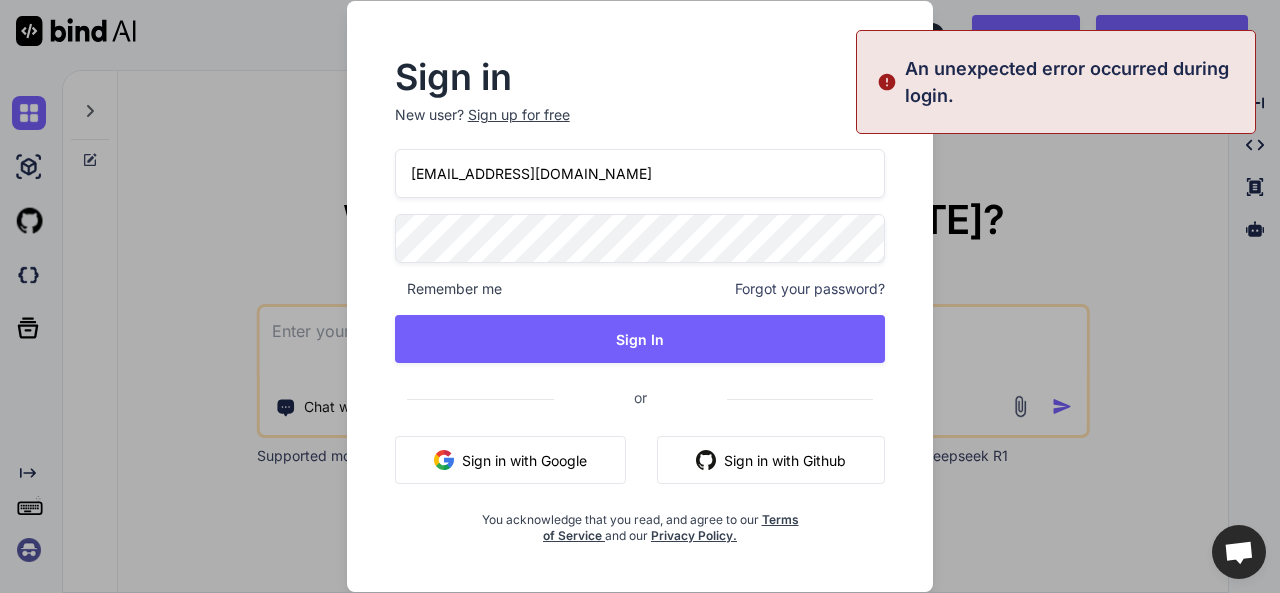 click on "Forgot your password?" at bounding box center [810, 289] 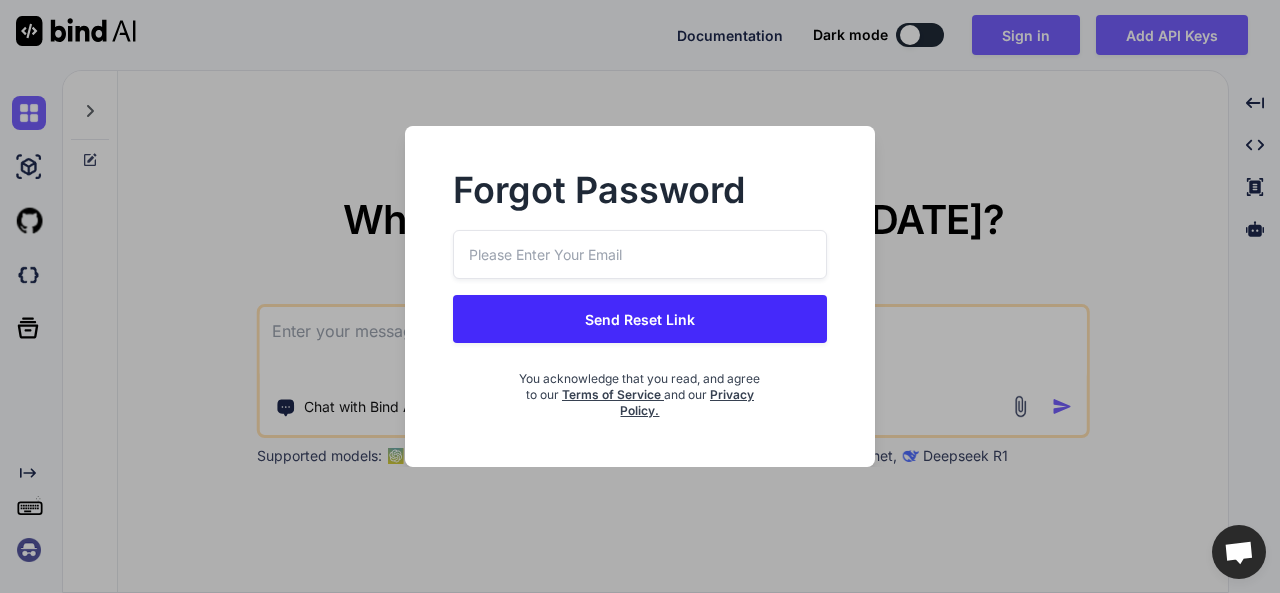 click on "Send Reset Link" at bounding box center [639, 319] 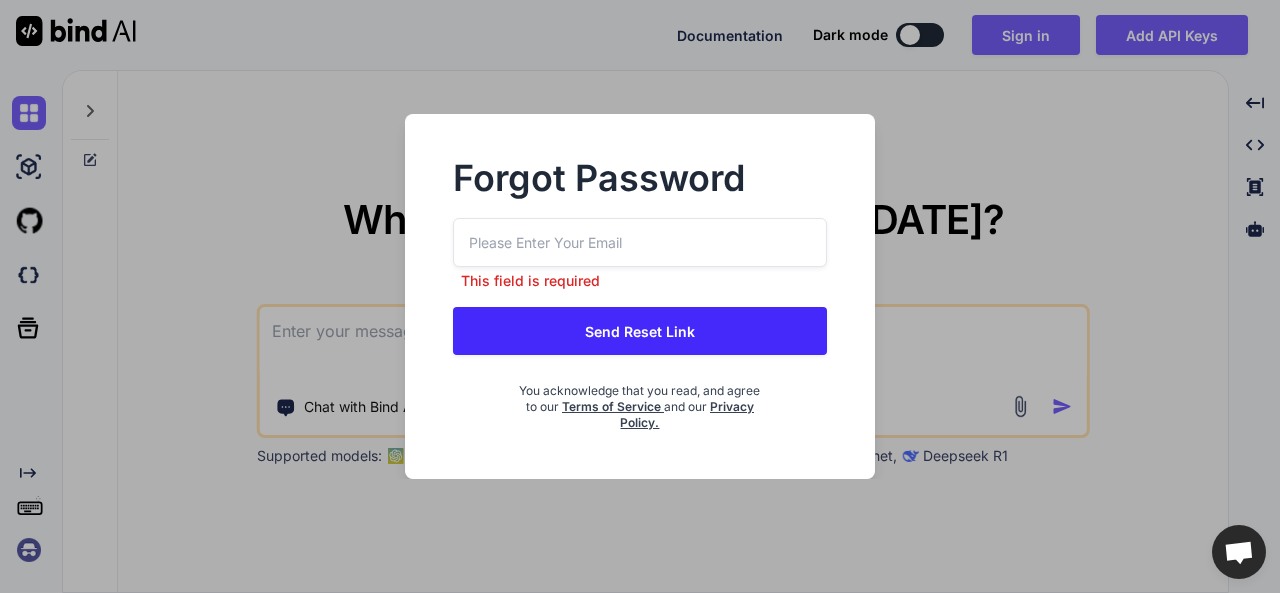 click at bounding box center [639, 242] 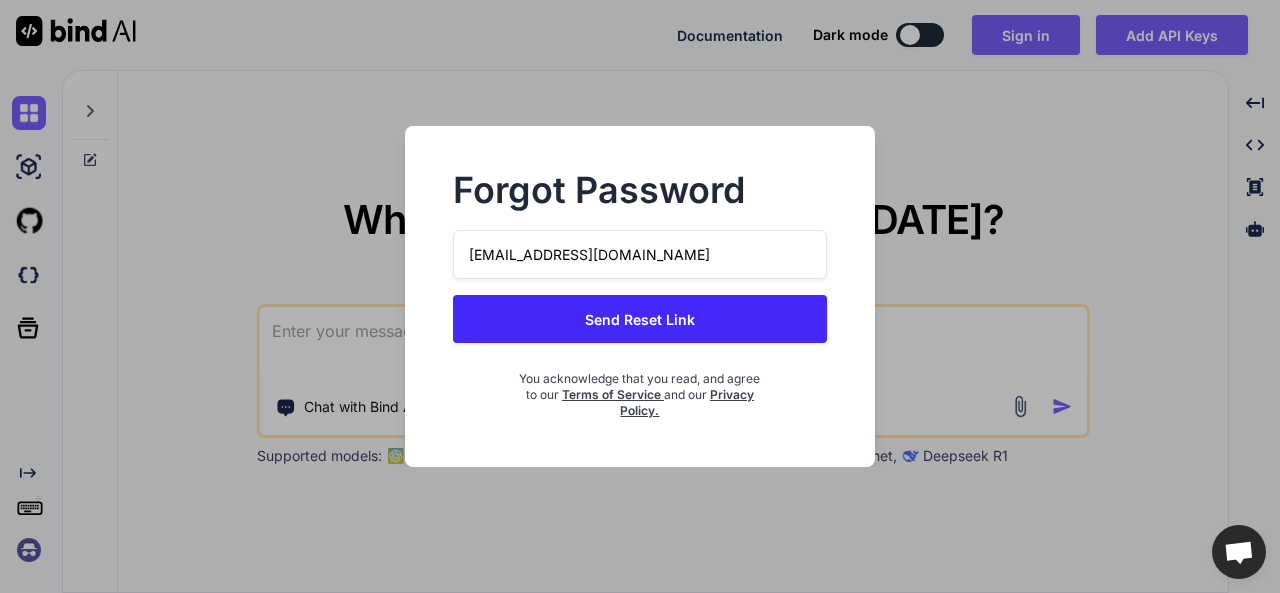 click on "Send Reset Link" at bounding box center [639, 319] 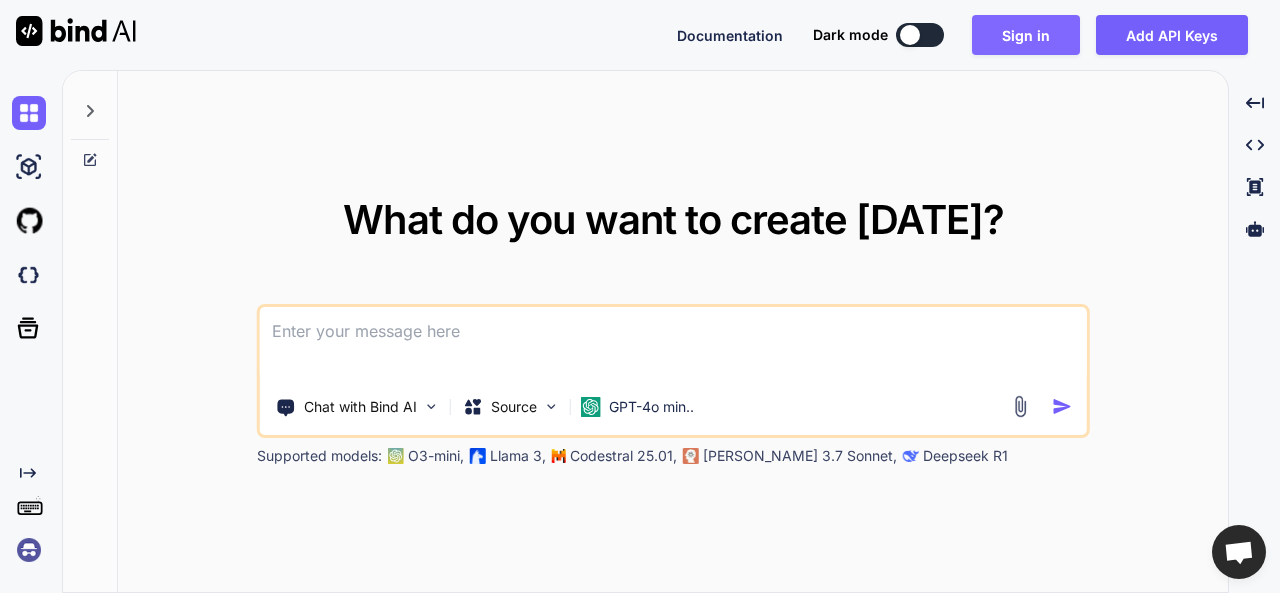 drag, startPoint x: 628, startPoint y: 141, endPoint x: 1039, endPoint y: 27, distance: 426.5173 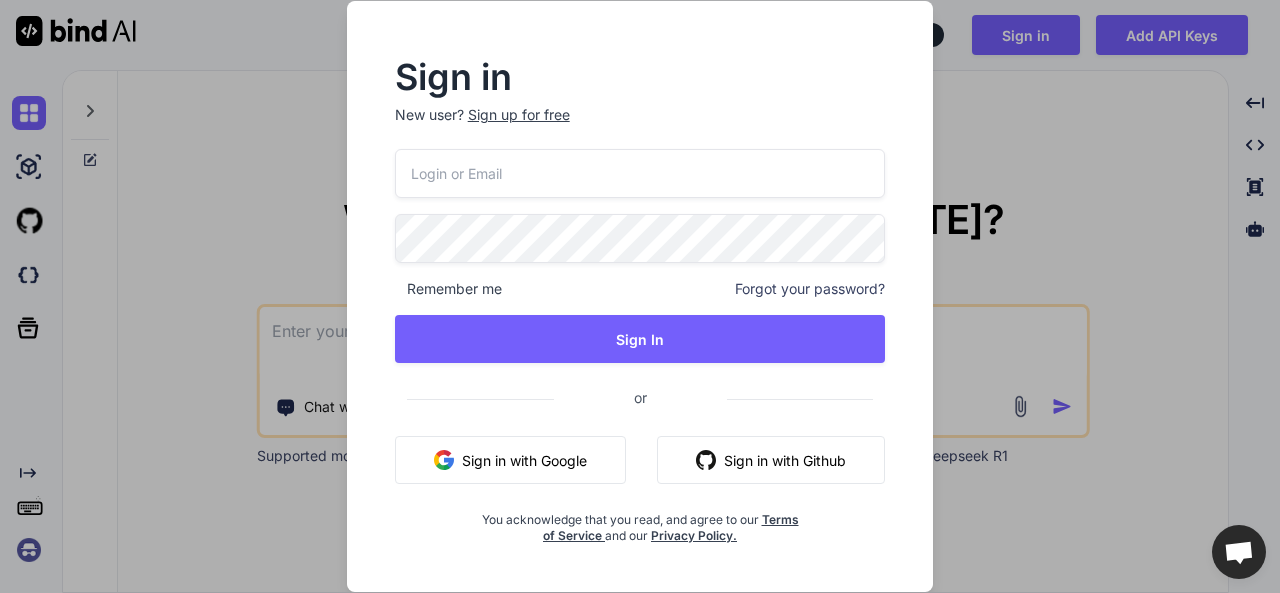 click at bounding box center (640, 173) 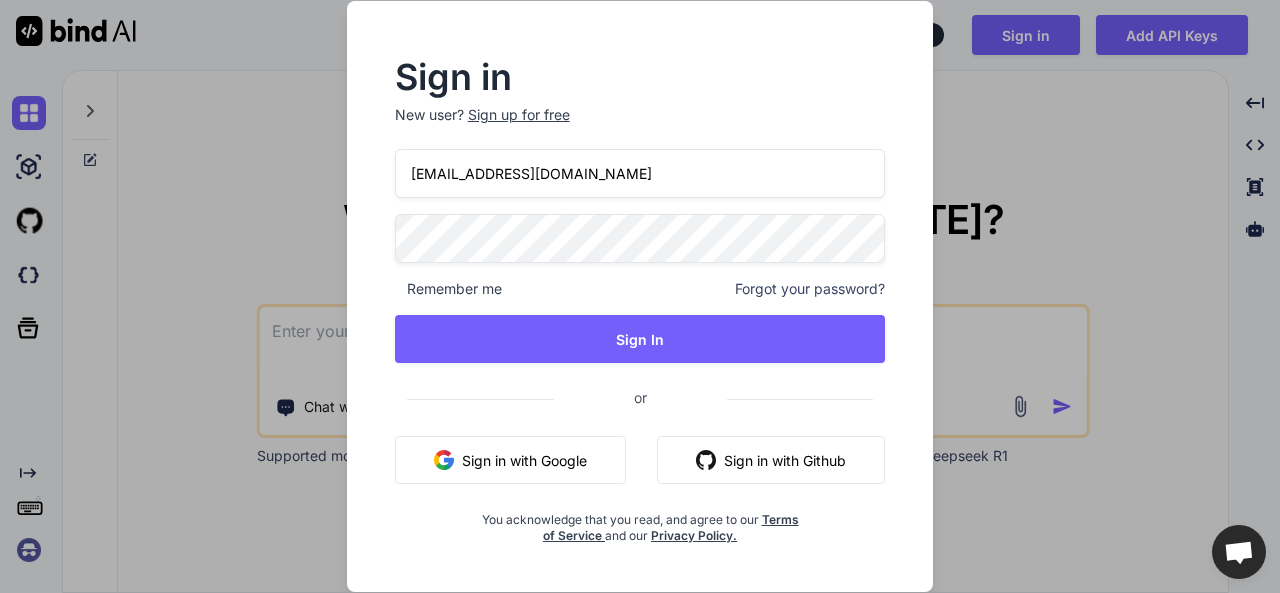 click on "[EMAIL_ADDRESS][DOMAIN_NAME] Remember me Forgot your password? Sign In   or Sign in with Google Sign in with Github You acknowledge that you read, and agree to our   Terms of Service     and our   Privacy Policy." at bounding box center (640, 346) 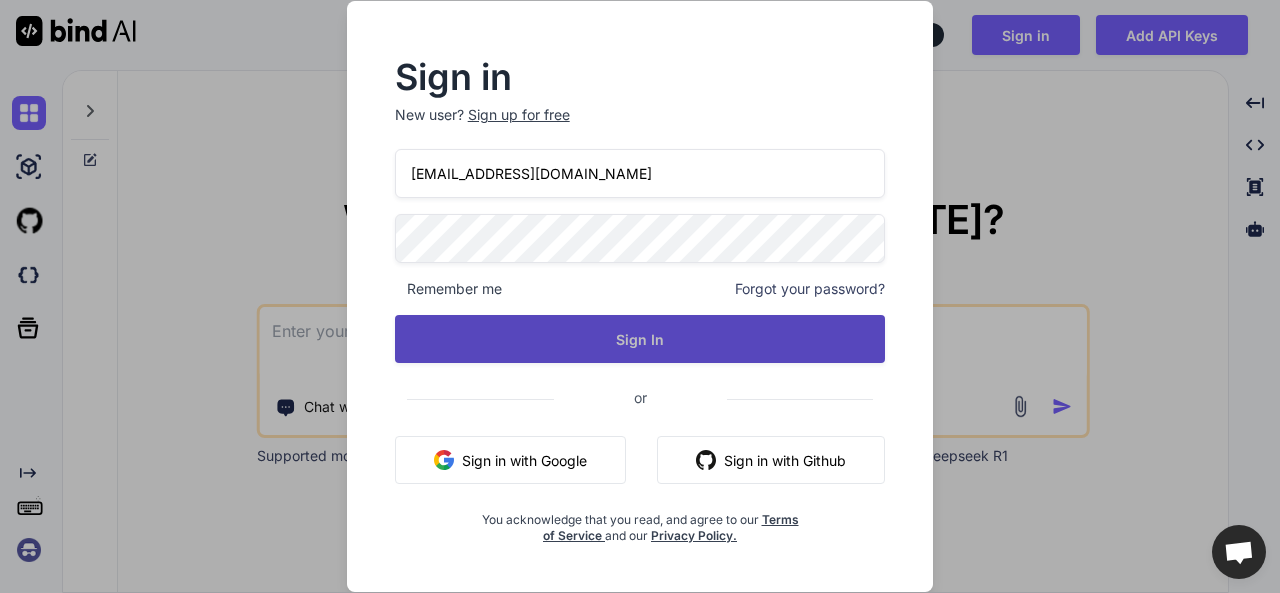 click on "Sign In" at bounding box center [640, 339] 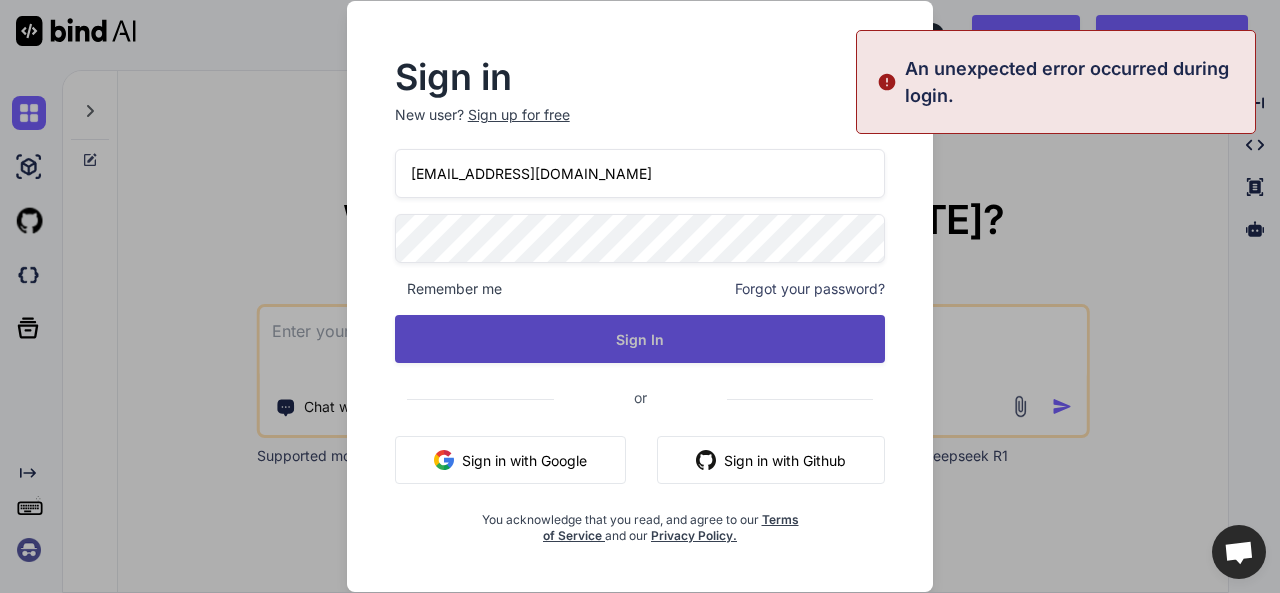 click on "Sign In" at bounding box center (640, 339) 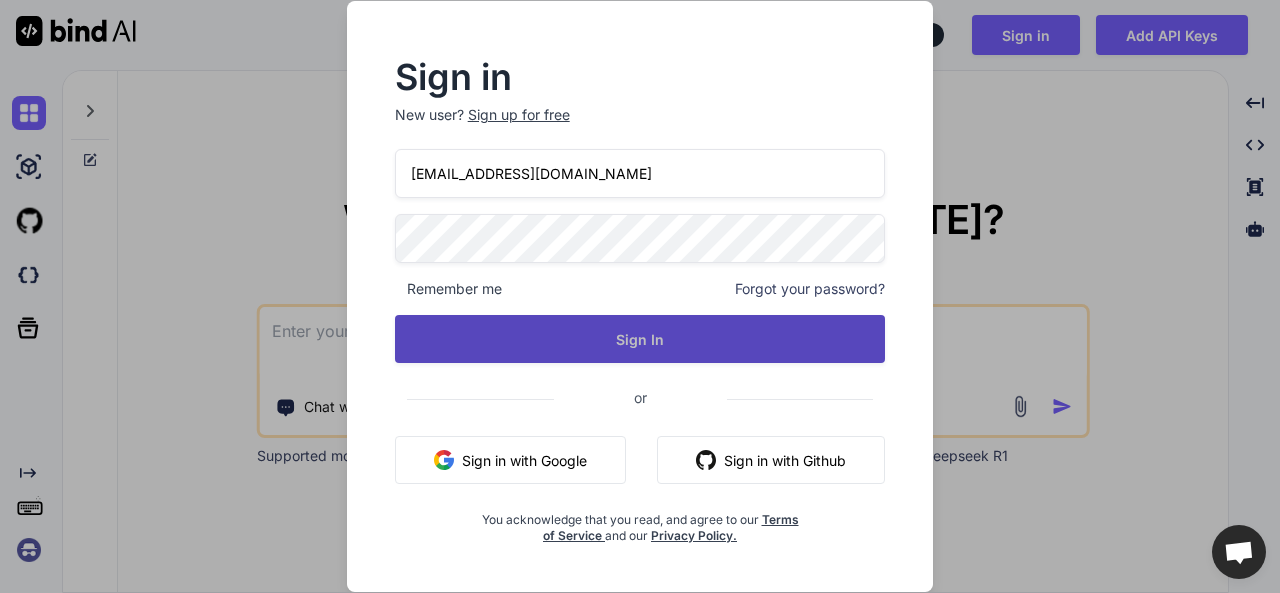 click on "Sign In" at bounding box center [640, 339] 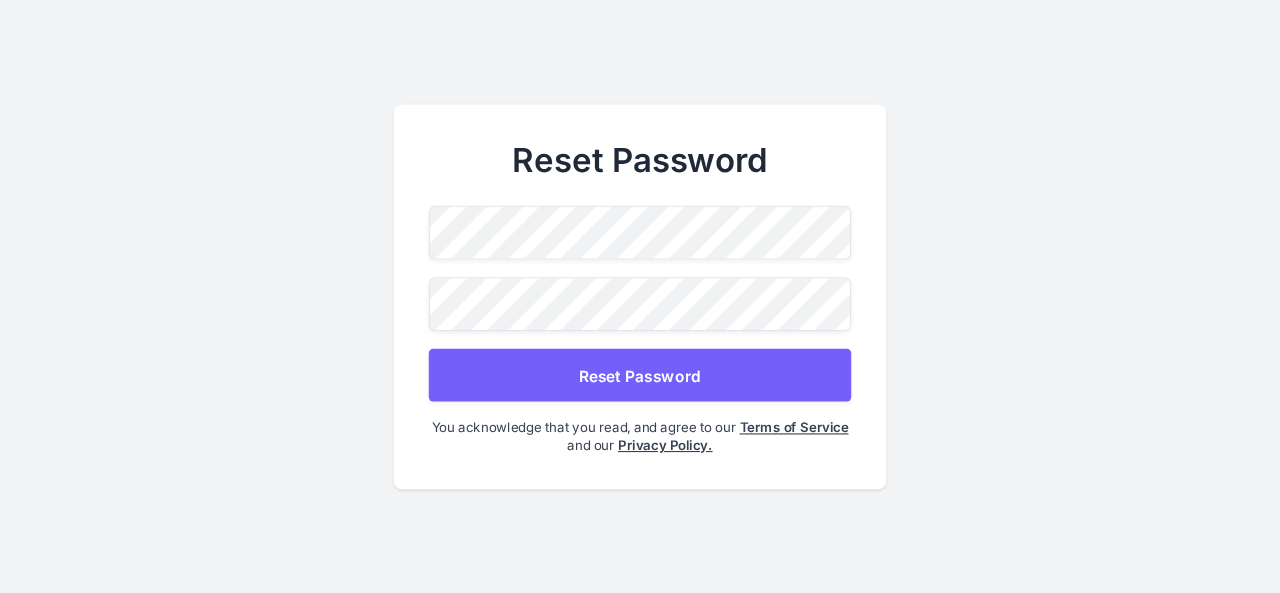 scroll, scrollTop: 0, scrollLeft: 0, axis: both 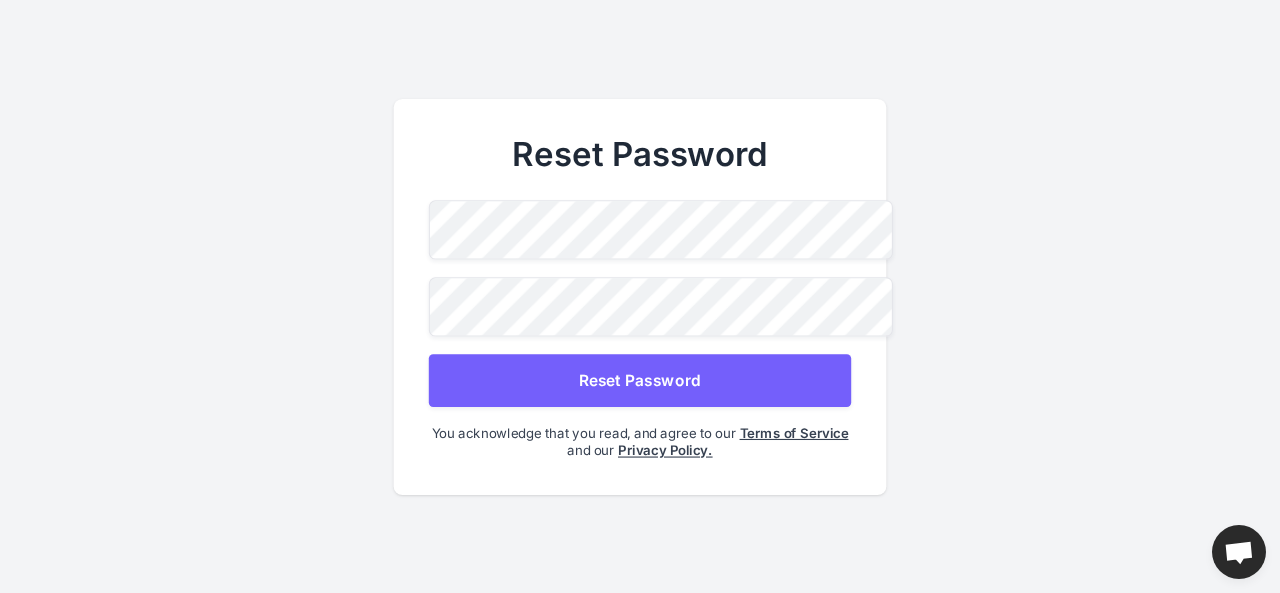 click on "Reset Password" at bounding box center [640, 380] 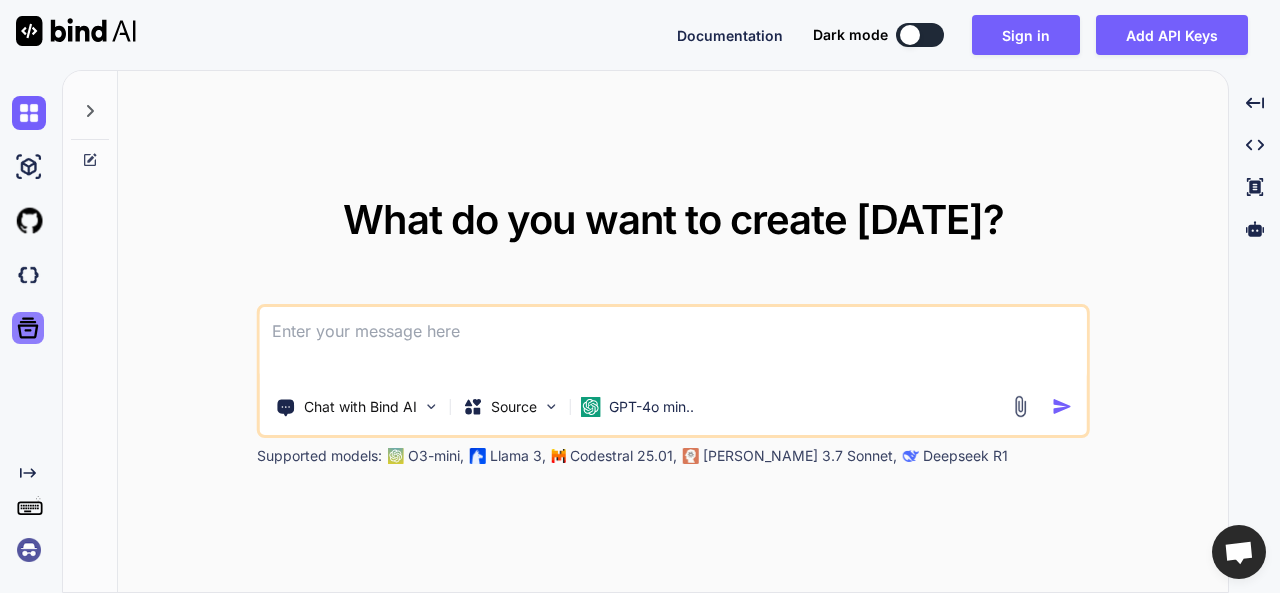 click 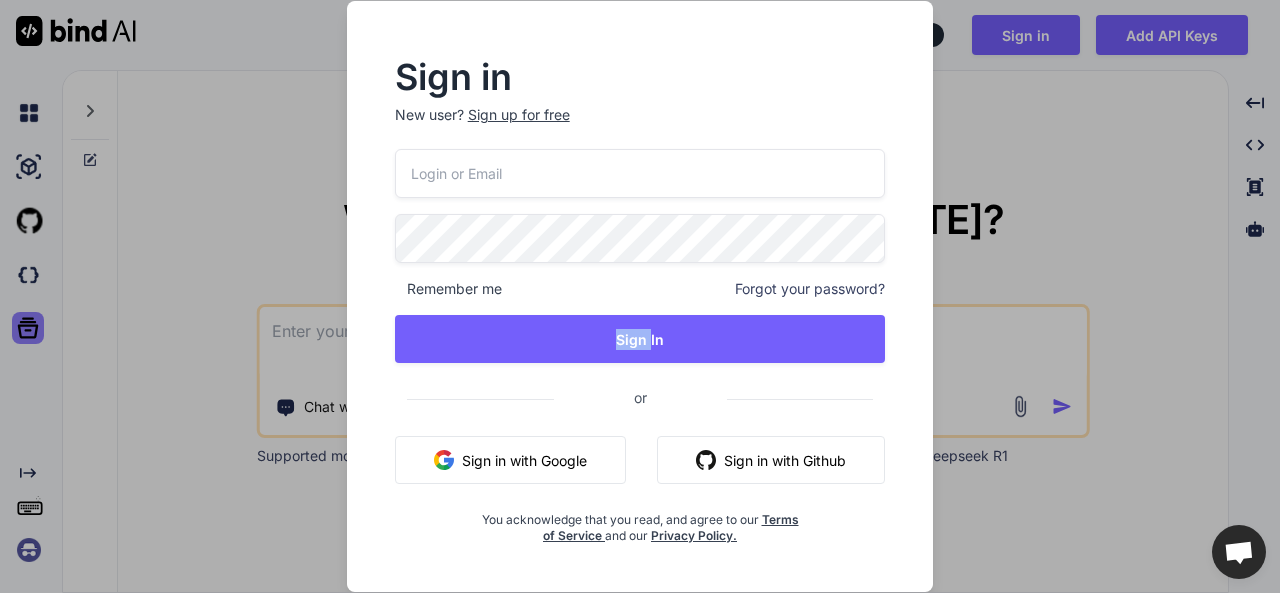 click on "Sign in New user?   Sign up for free Remember me Forgot your password? Sign In   or Sign in with Google Sign in with Github You acknowledge that you read, and agree to our   Terms of Service     and our   Privacy Policy." at bounding box center (640, 296) 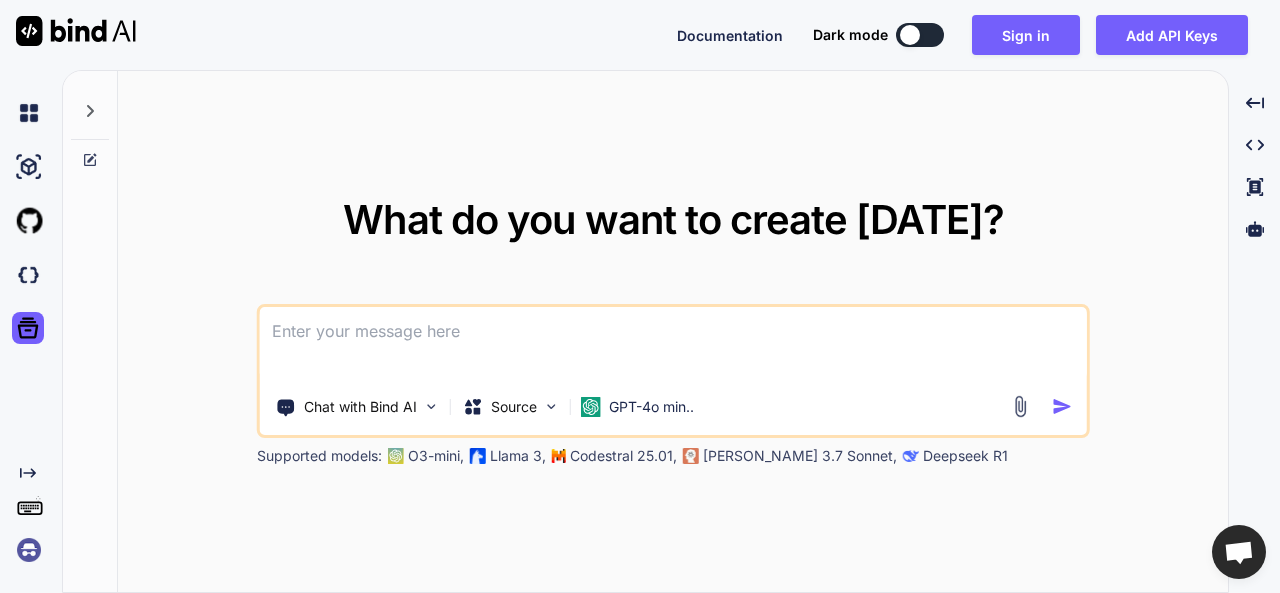 click on "Created with Pixso." at bounding box center (27, 326) 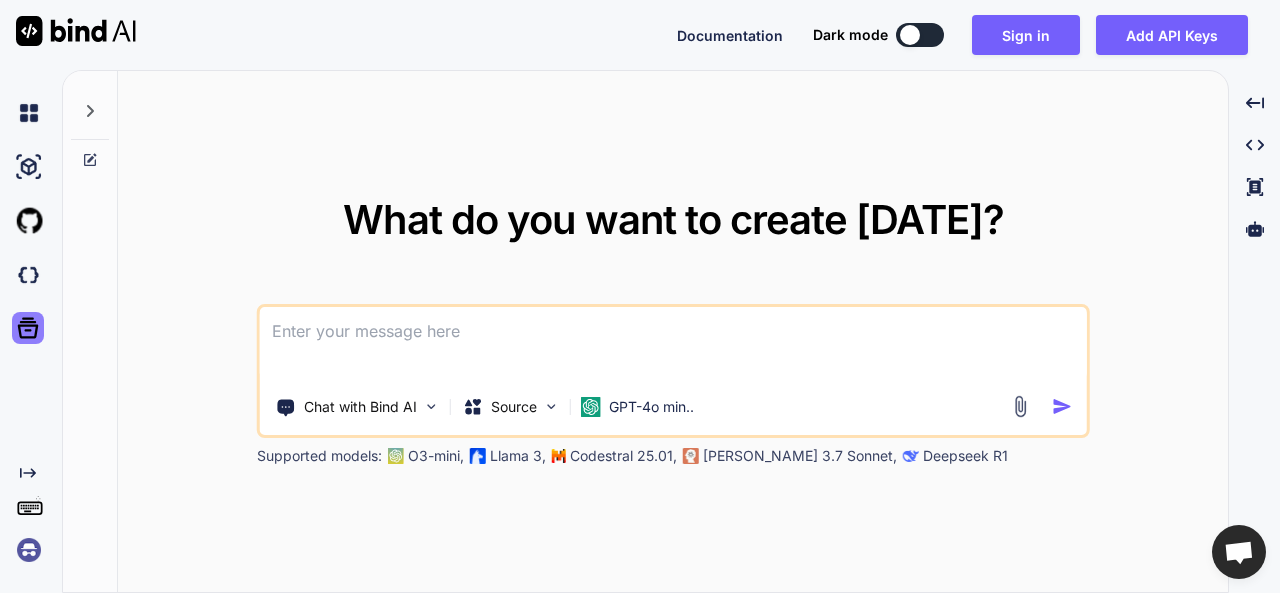 click 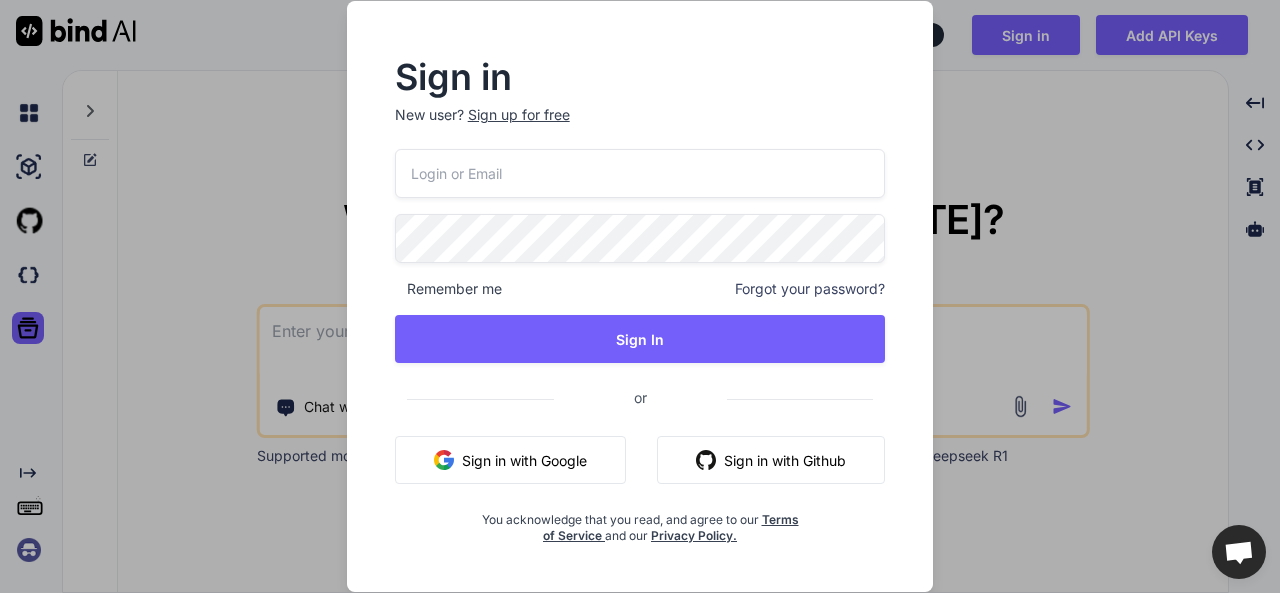 click on "Sign in New user?   Sign up for free Remember me Forgot your password? Sign In   or Sign in with Google Sign in with Github You acknowledge that you read, and agree to our   Terms of Service     and our   Privacy Policy." at bounding box center (640, 296) 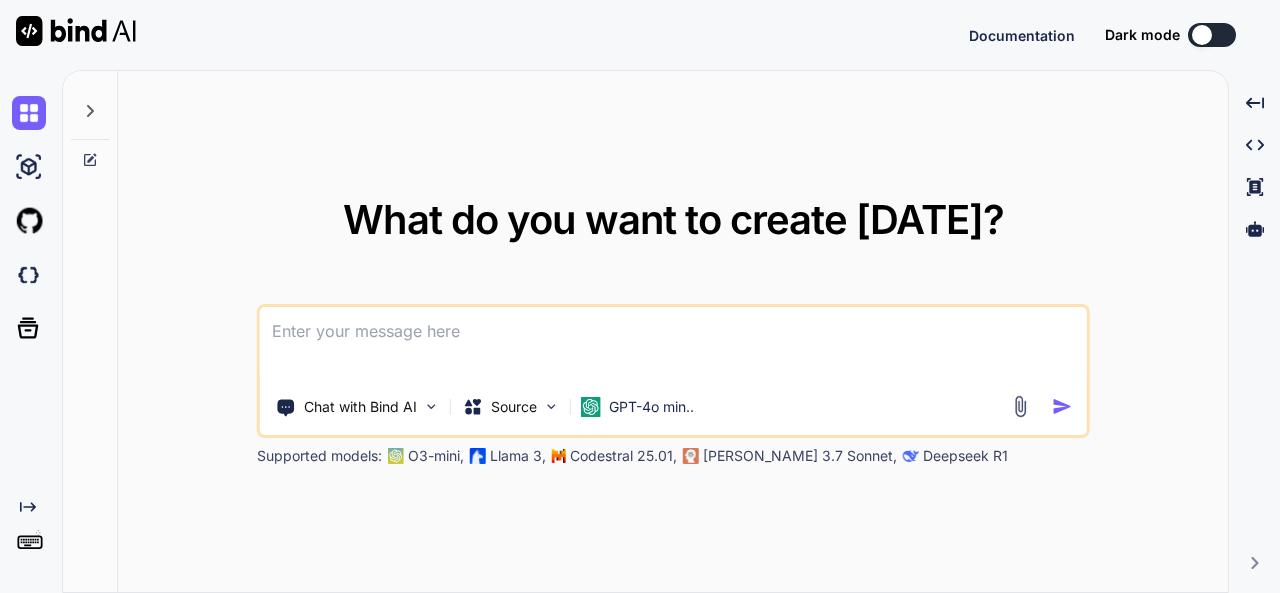 scroll, scrollTop: 0, scrollLeft: 0, axis: both 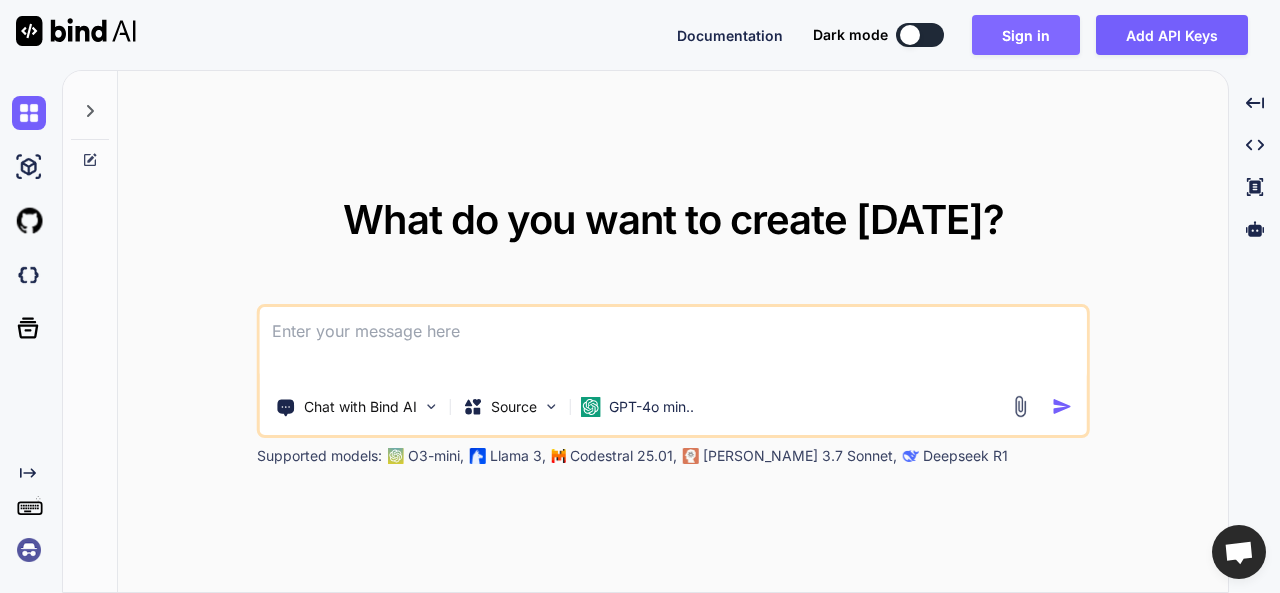 click on "Sign in" at bounding box center [1026, 35] 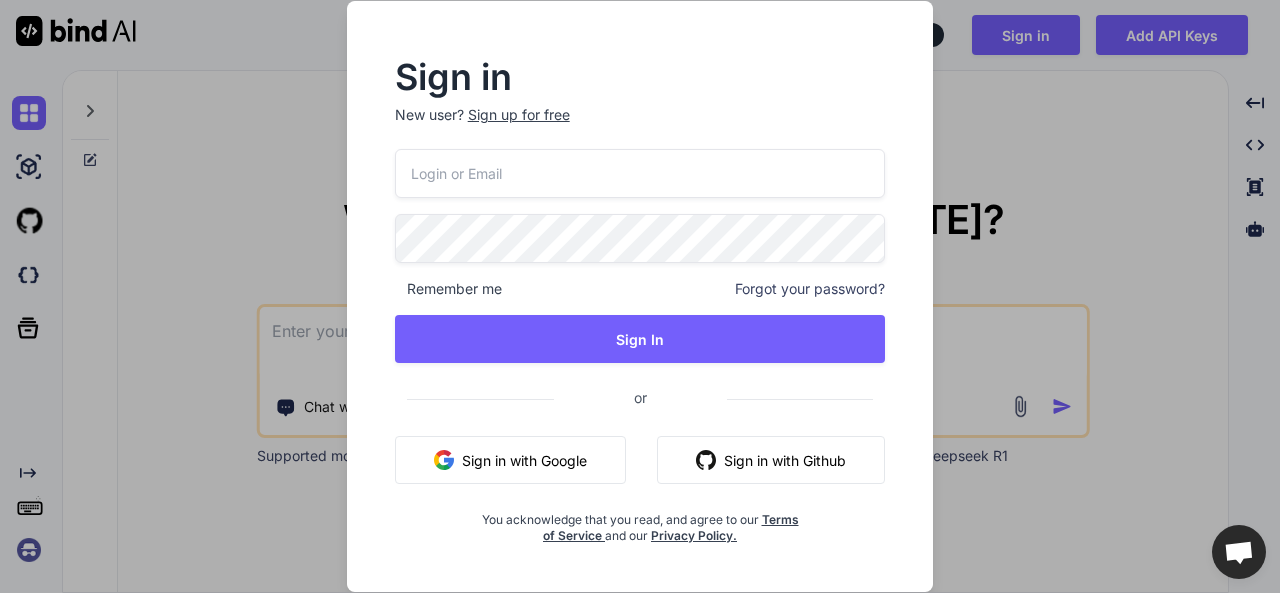 click at bounding box center (640, 173) 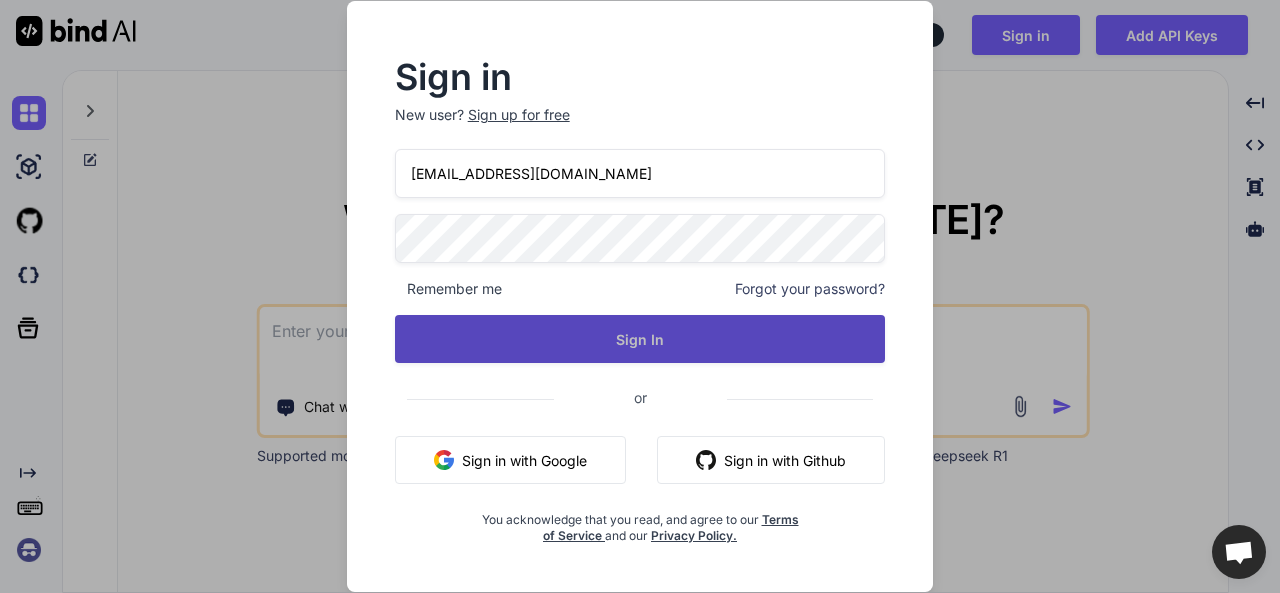 click on "Sign In" at bounding box center (640, 339) 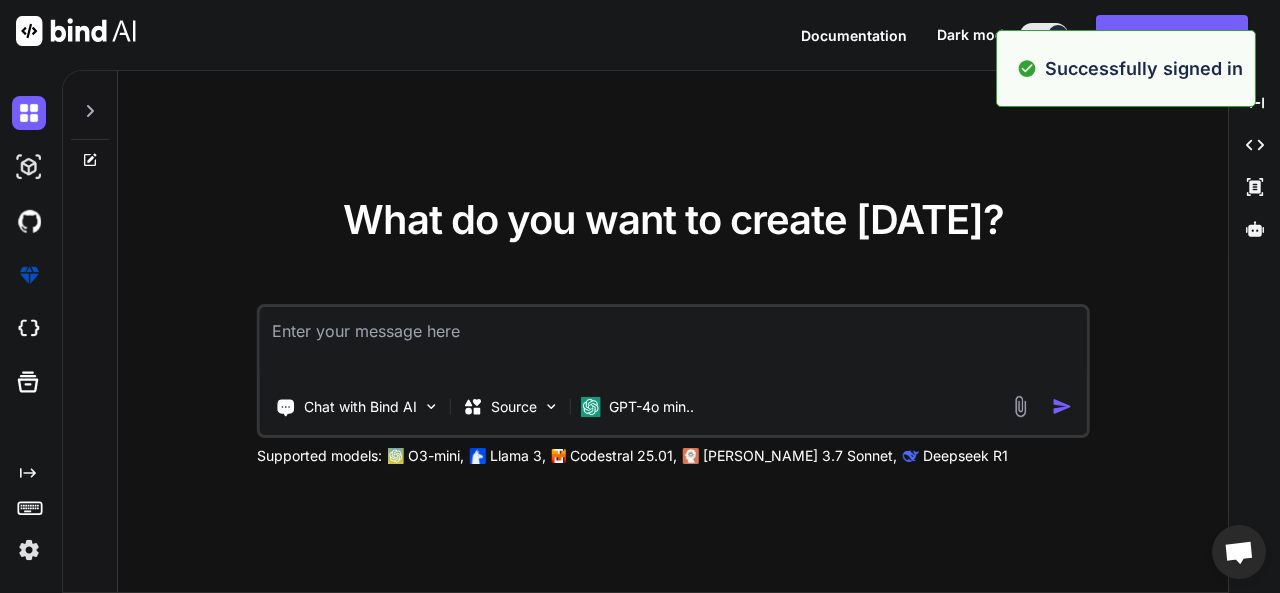 click on "What do you want to create [DATE]?" at bounding box center (673, 219) 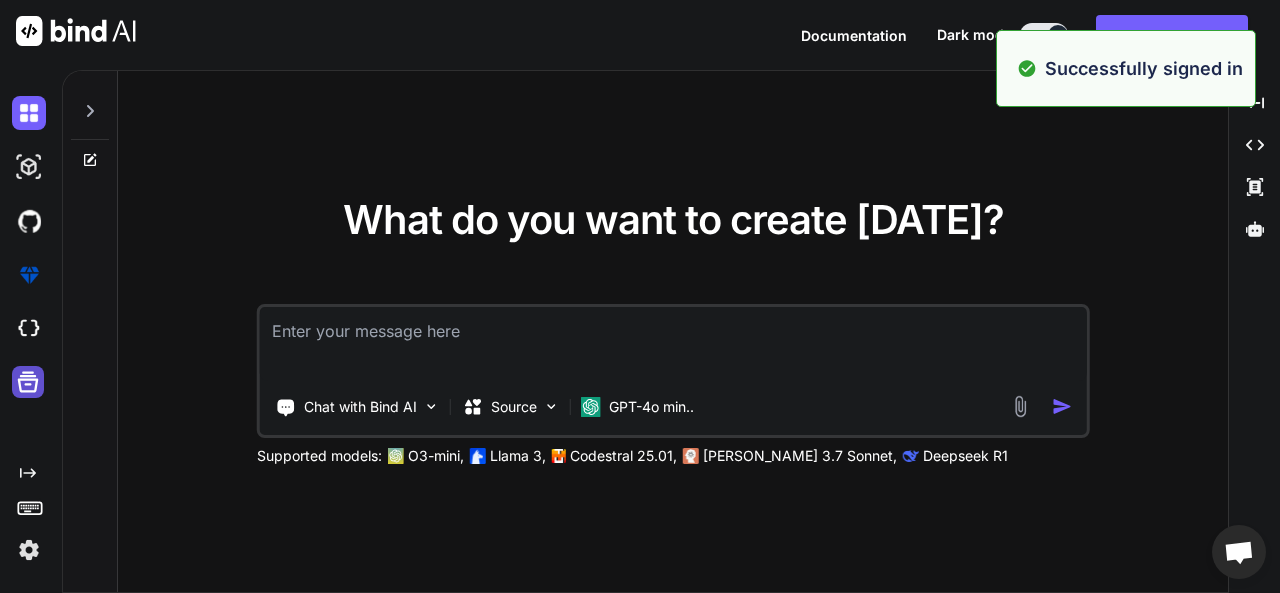 click 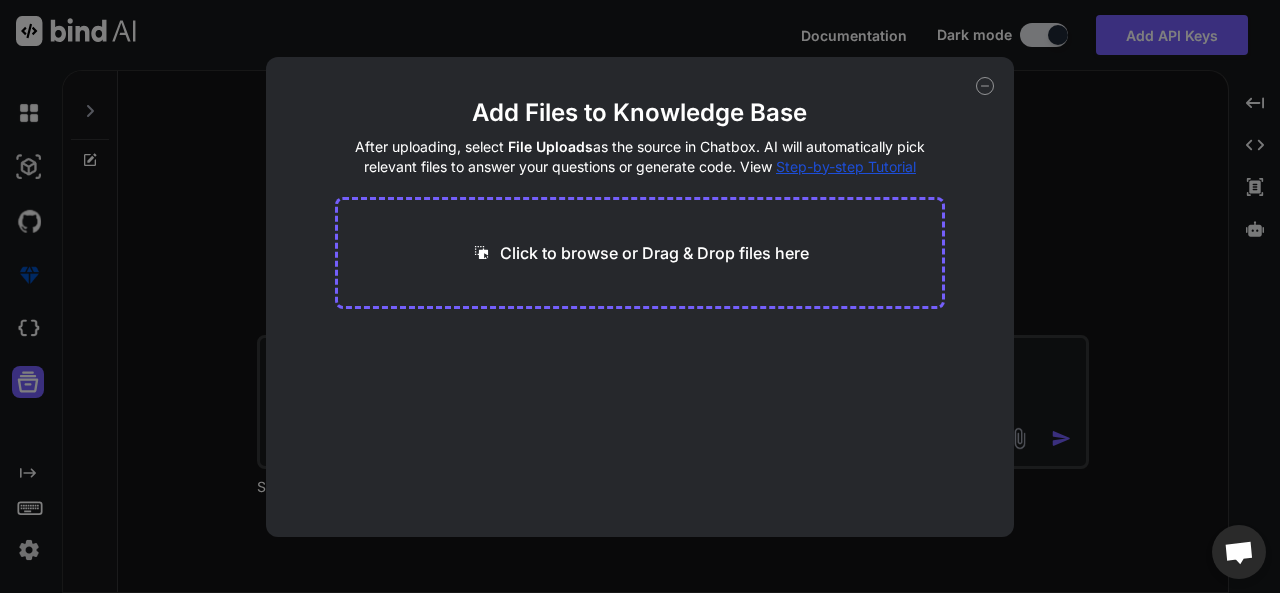 click on "Add Files to Knowledge Base After uploading, select   File Uploads  as the source in Chatbox. AI will automatically pick relevant files to answer your questions or generate code. View   Step-by-step Tutorial Click to browse or Drag & Drop files here" at bounding box center (640, 296) 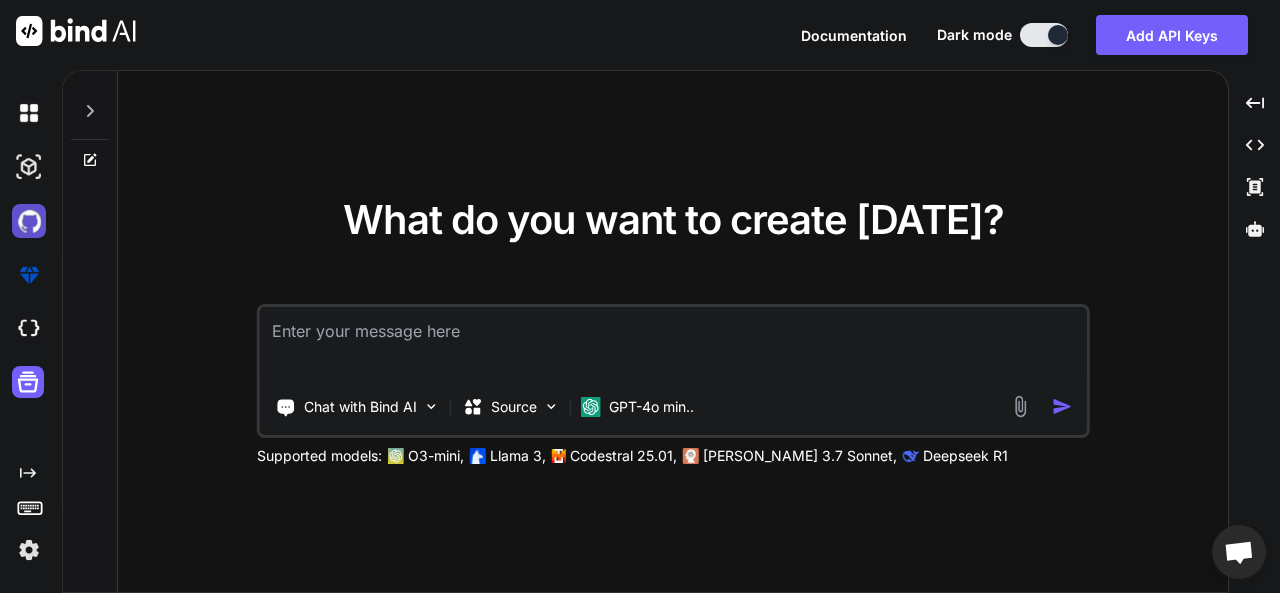 click at bounding box center (29, 221) 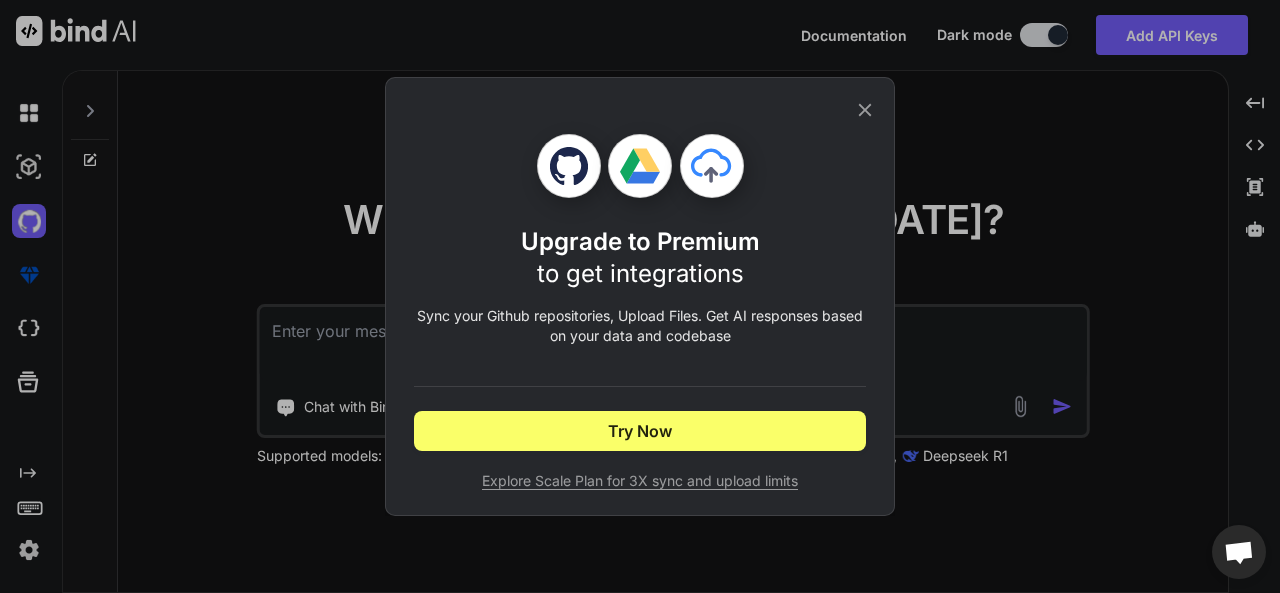 click 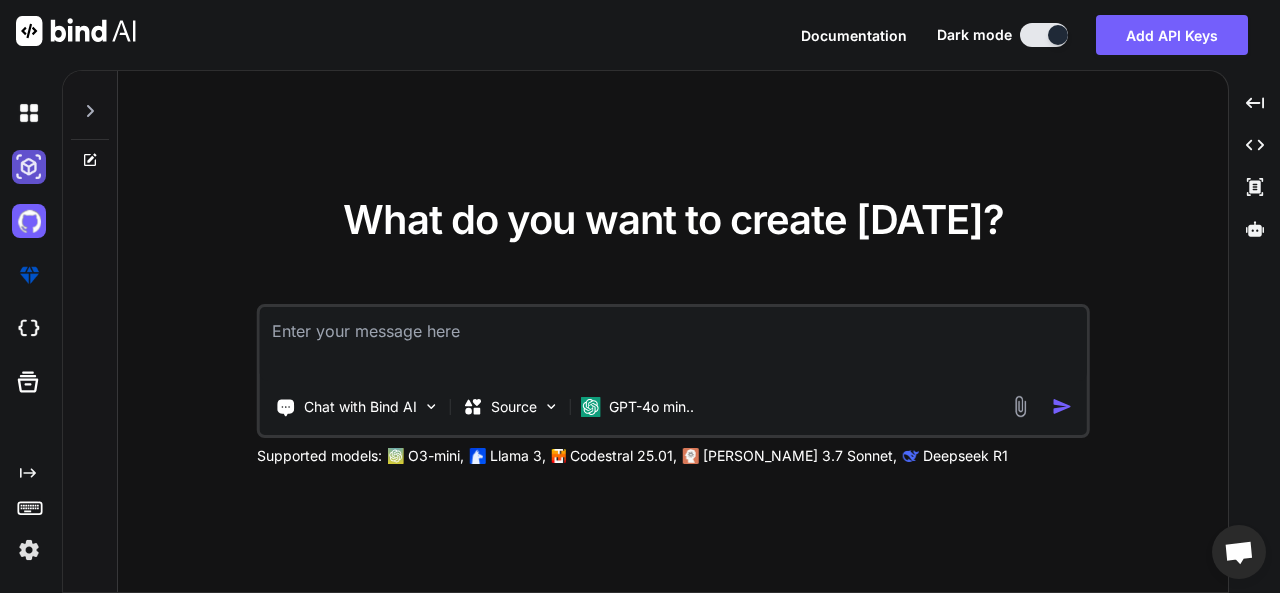 click at bounding box center [29, 167] 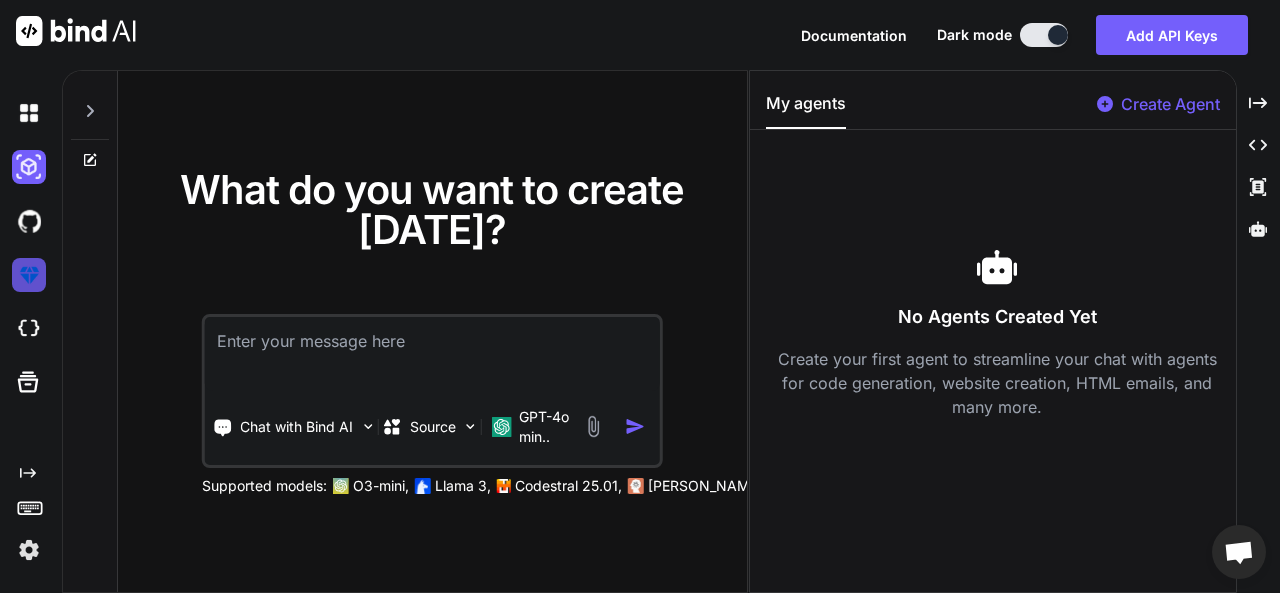 click at bounding box center [29, 275] 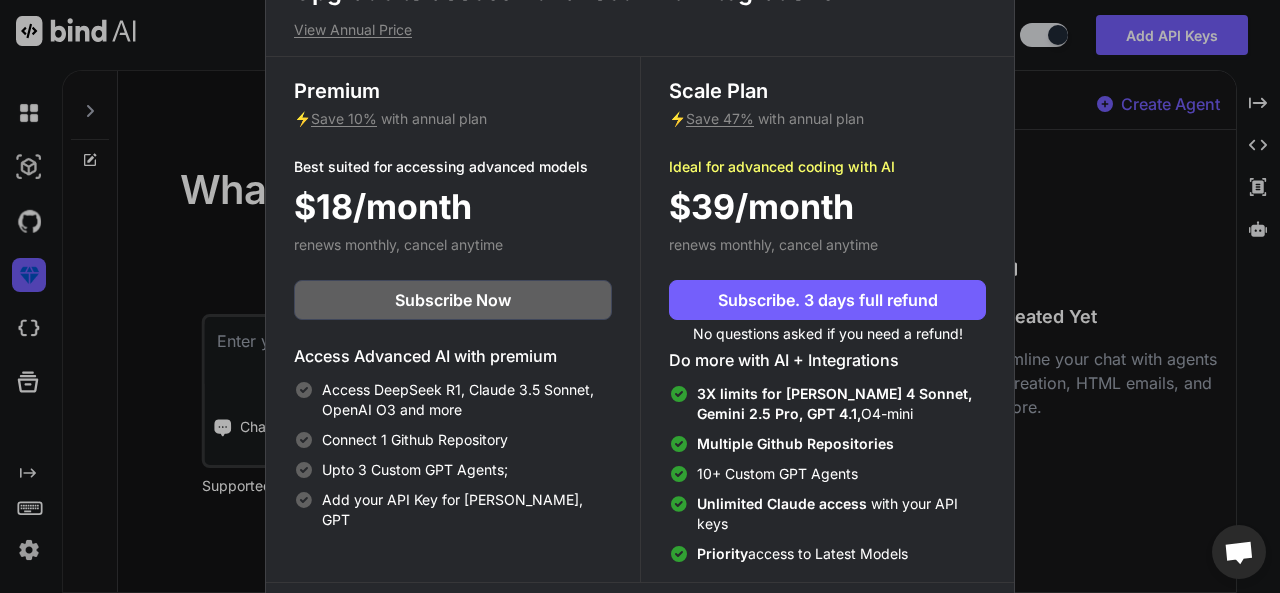 click on "Upgrade to access Advanced AI & Integrations  View Annual Price Premium   ⚡ Save 10%   with annual plan Best suited for accessing advanced models $18/month renews monthly, cancel anytime Subscribe Now Access Advanced AI with premium Access DeepSeek R1, Claude 3.5 Sonnet, OpenAI O3 and more Connect 1 Github Repository Upto 3 Custom GPT Agents; Add your API Key for Claude, GPT Scale Plan   ⚡ Save 47%   with annual plan Ideal for advanced coding with AI $39/month renews monthly, cancel anytime Subscribe. 3 days full refund No questions asked if you need a refund! Do more with AI + Integrations 3X limits for Claude 4 Sonnet, Gemini 2.5 Pro, GPT 4.1, O4-mini Multiple Github Repositories 10+ Custom GPT Agents Unlimited Claude access   with your API keys Priority  access to Latest Models Compare plans   to learn more" at bounding box center [640, 296] 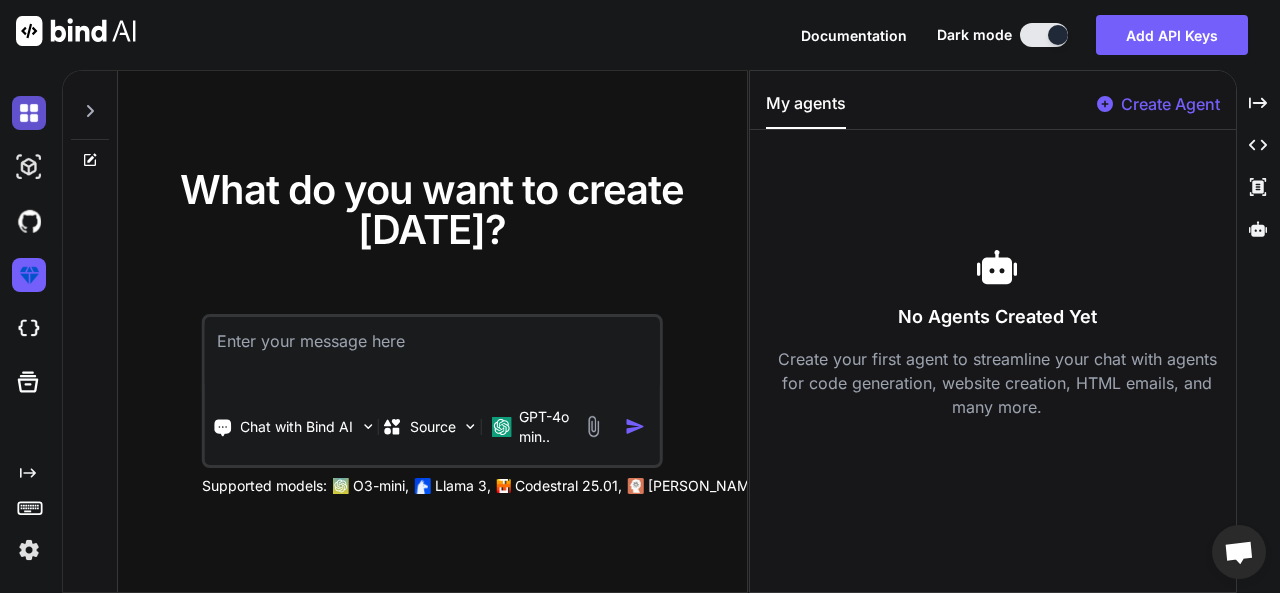 click at bounding box center (29, 113) 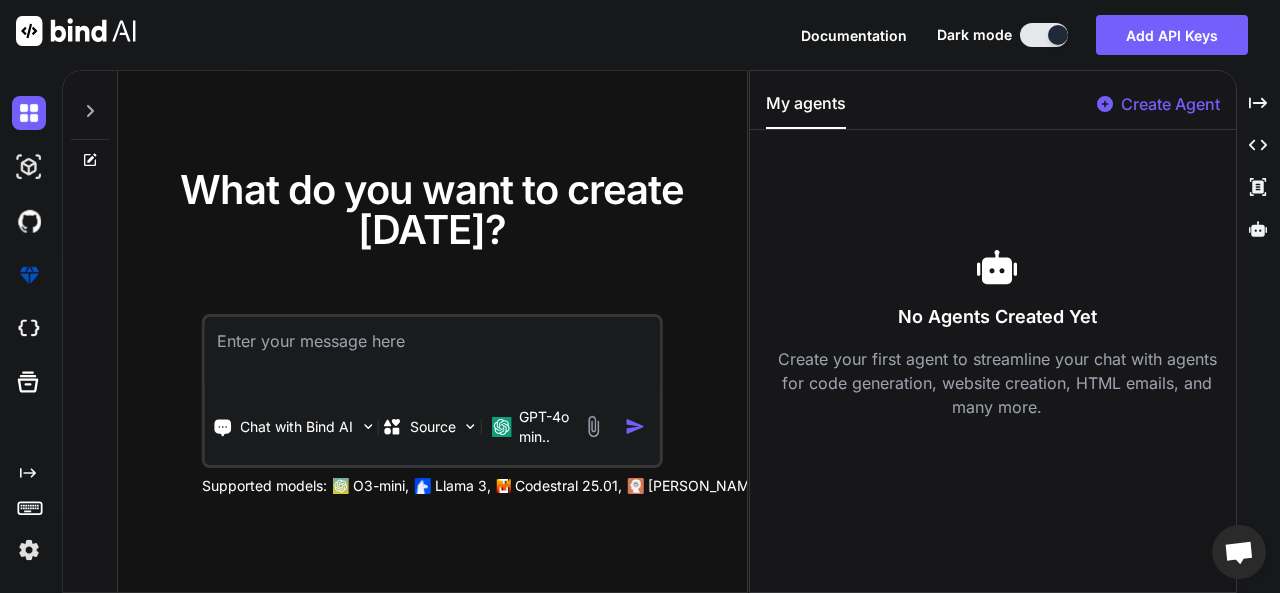 click on "Created with Pixso." 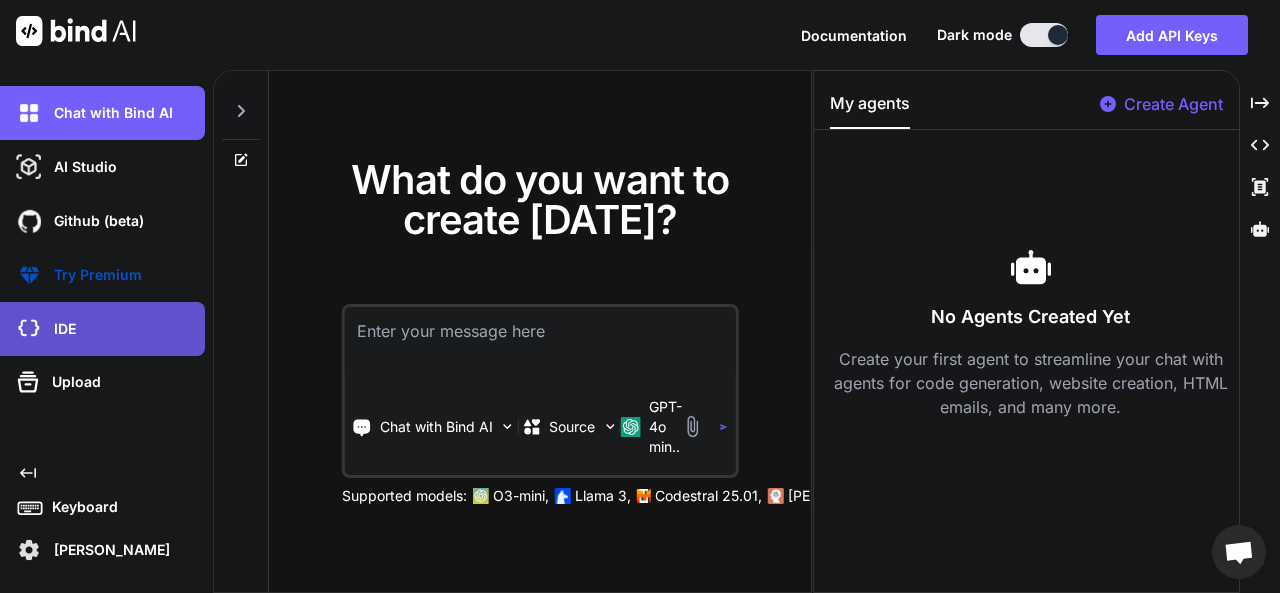 click on "IDE" at bounding box center [102, 329] 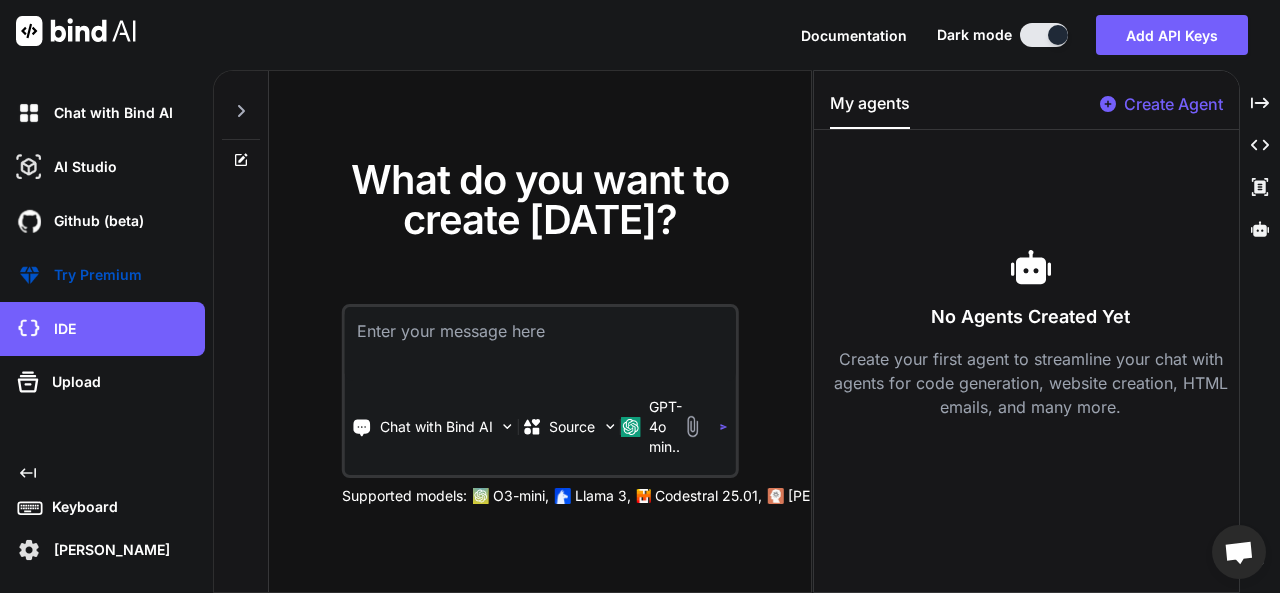 click at bounding box center [241, 105] 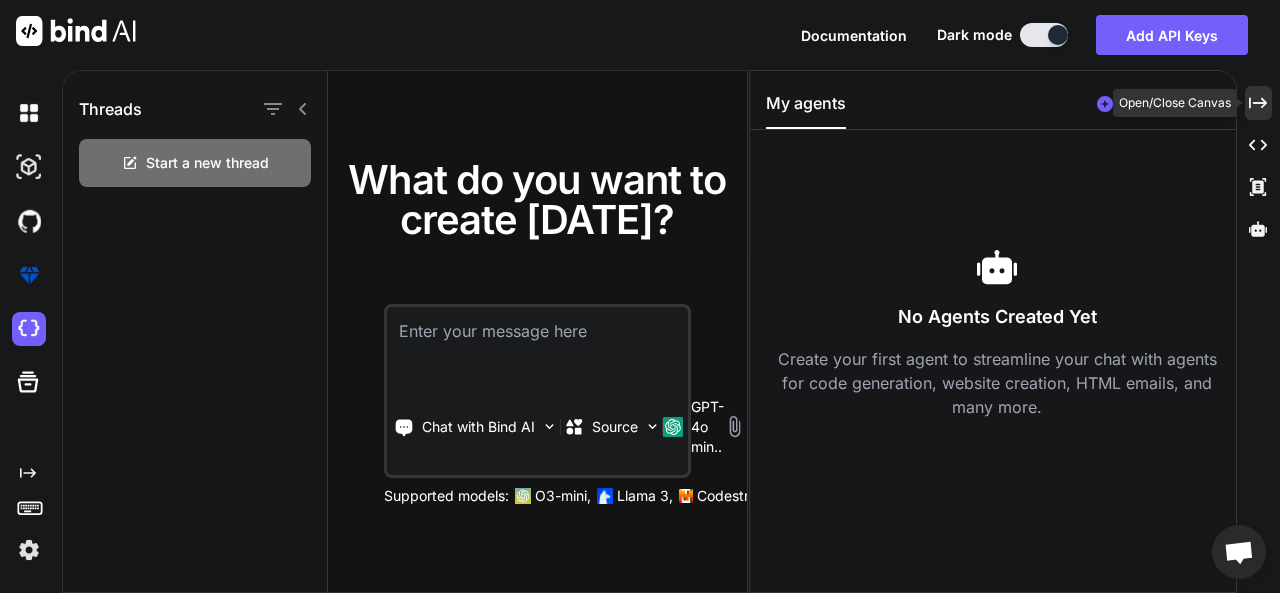 click on "Created with Pixso." 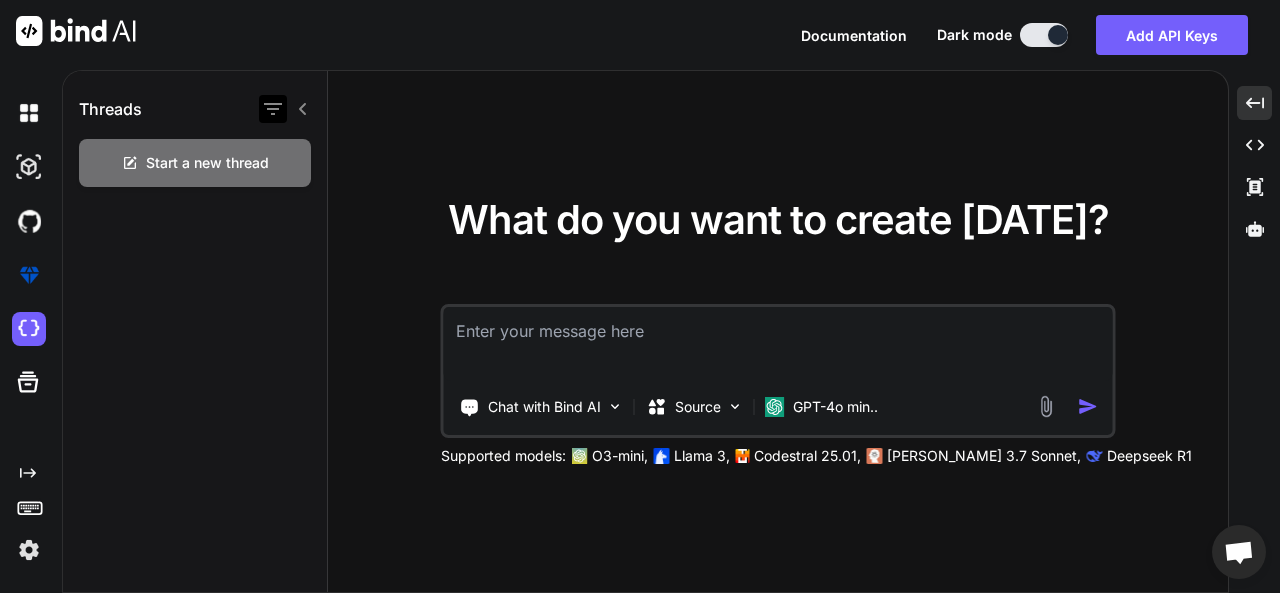 click at bounding box center (273, 109) 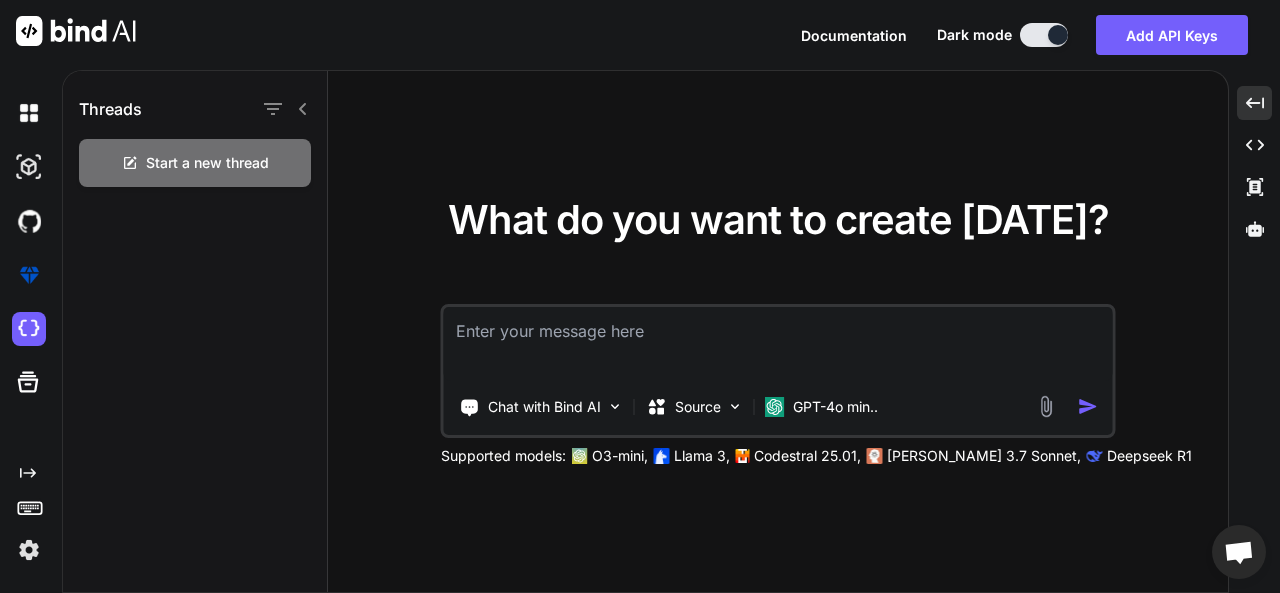 click 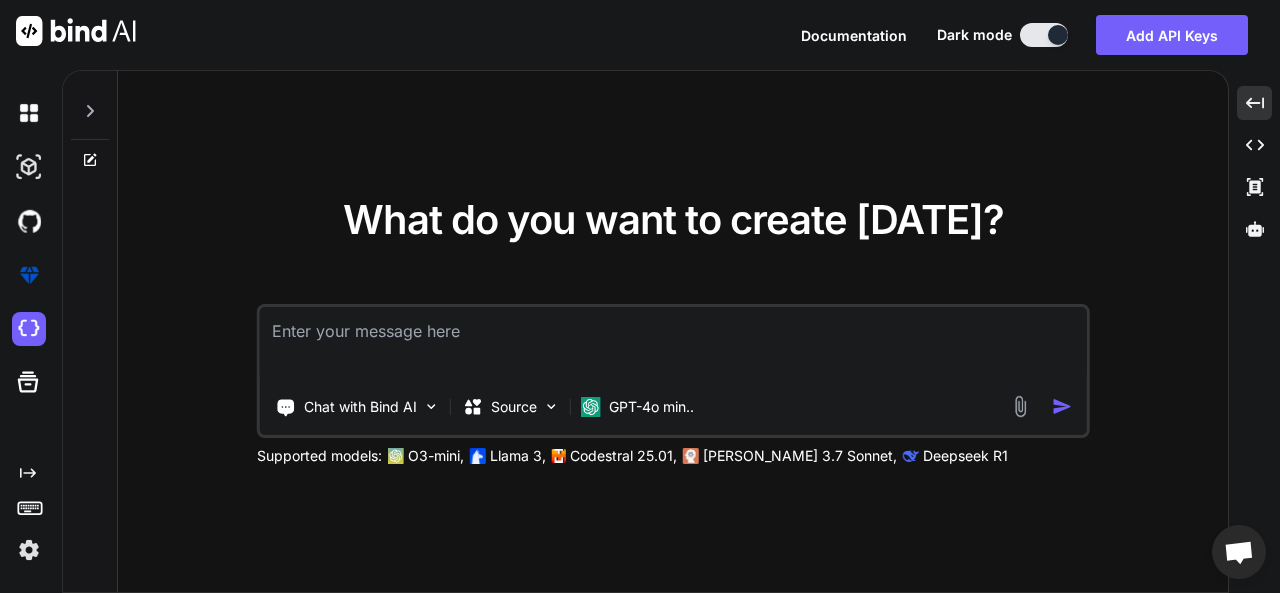 click 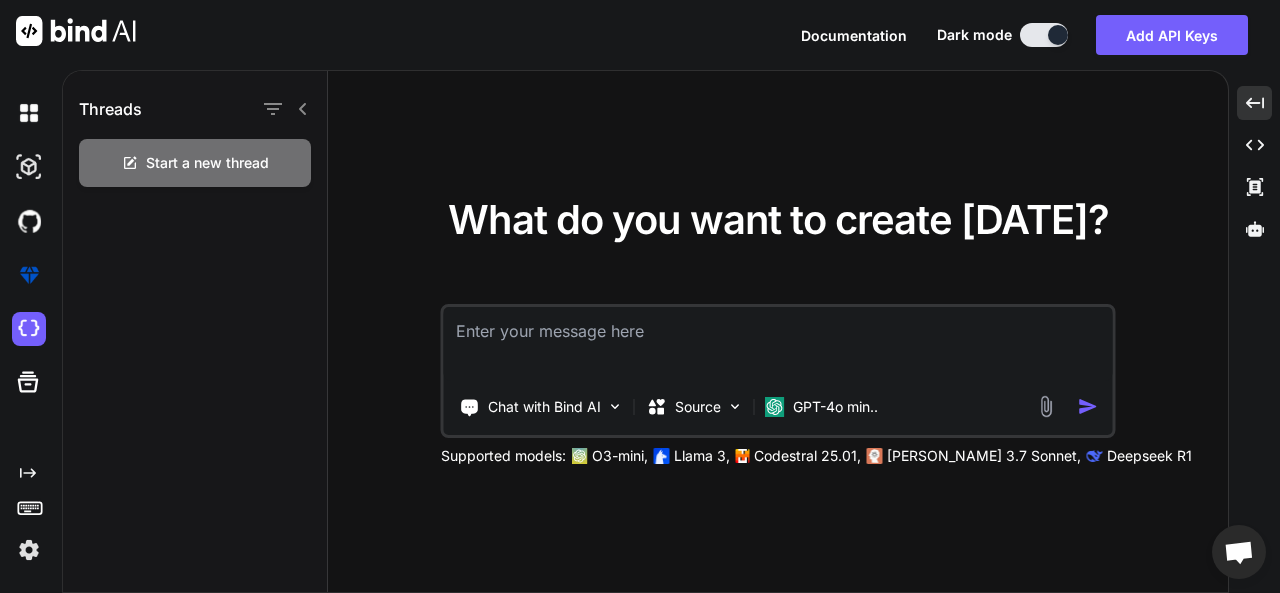 click 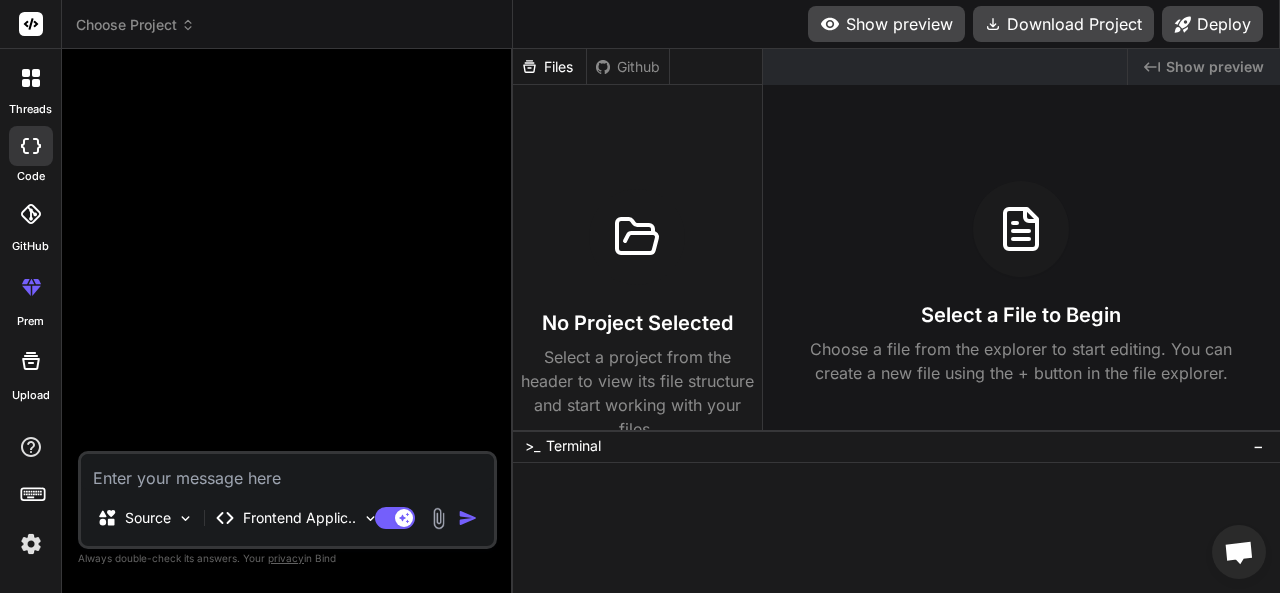 type on "x" 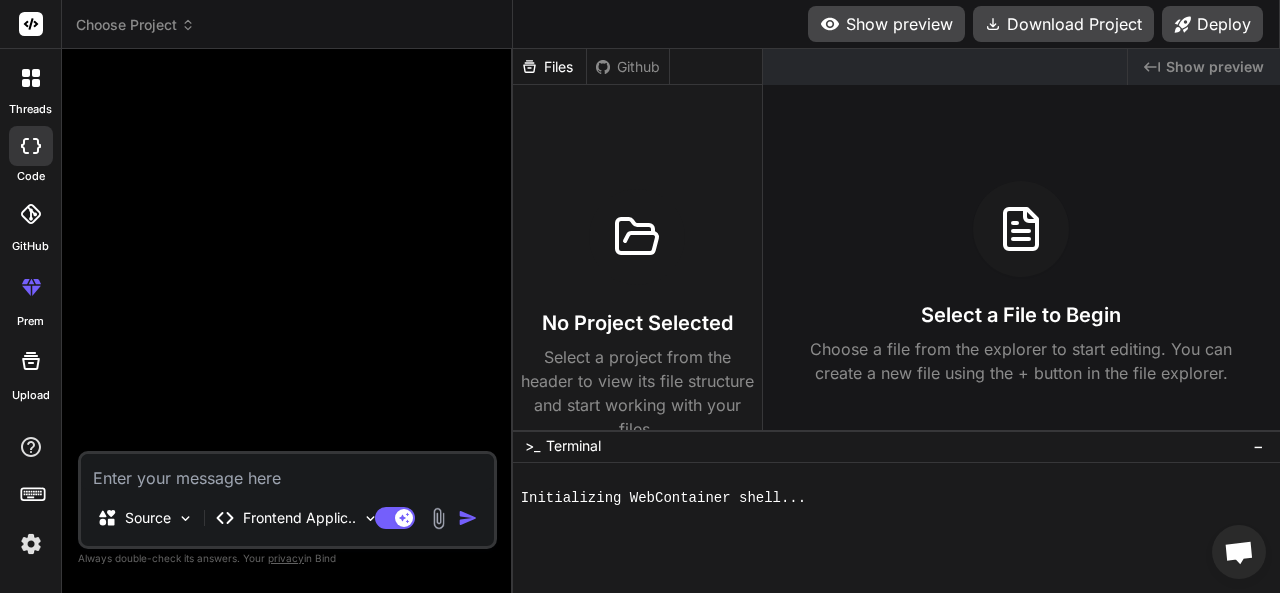 scroll, scrollTop: 0, scrollLeft: 0, axis: both 